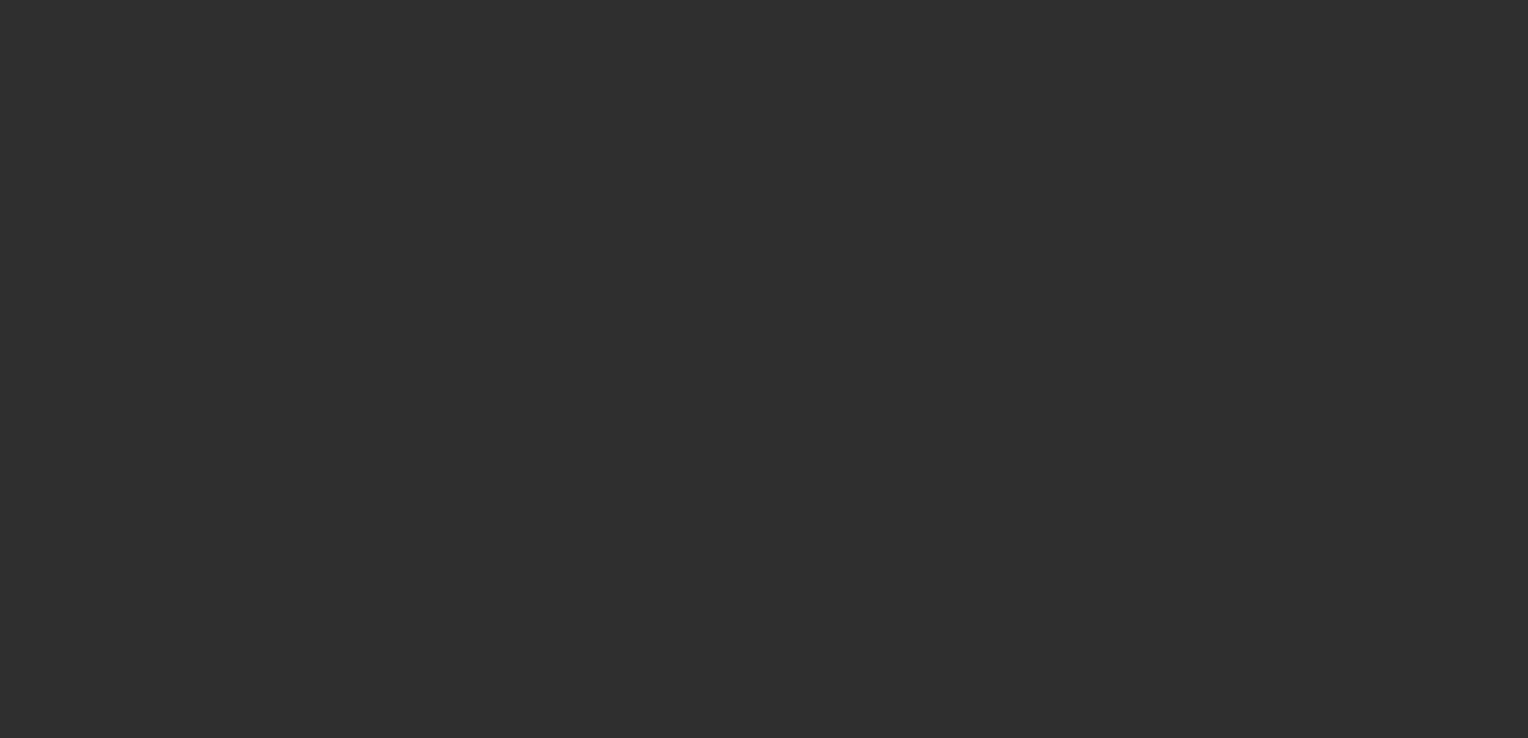 scroll, scrollTop: 0, scrollLeft: 0, axis: both 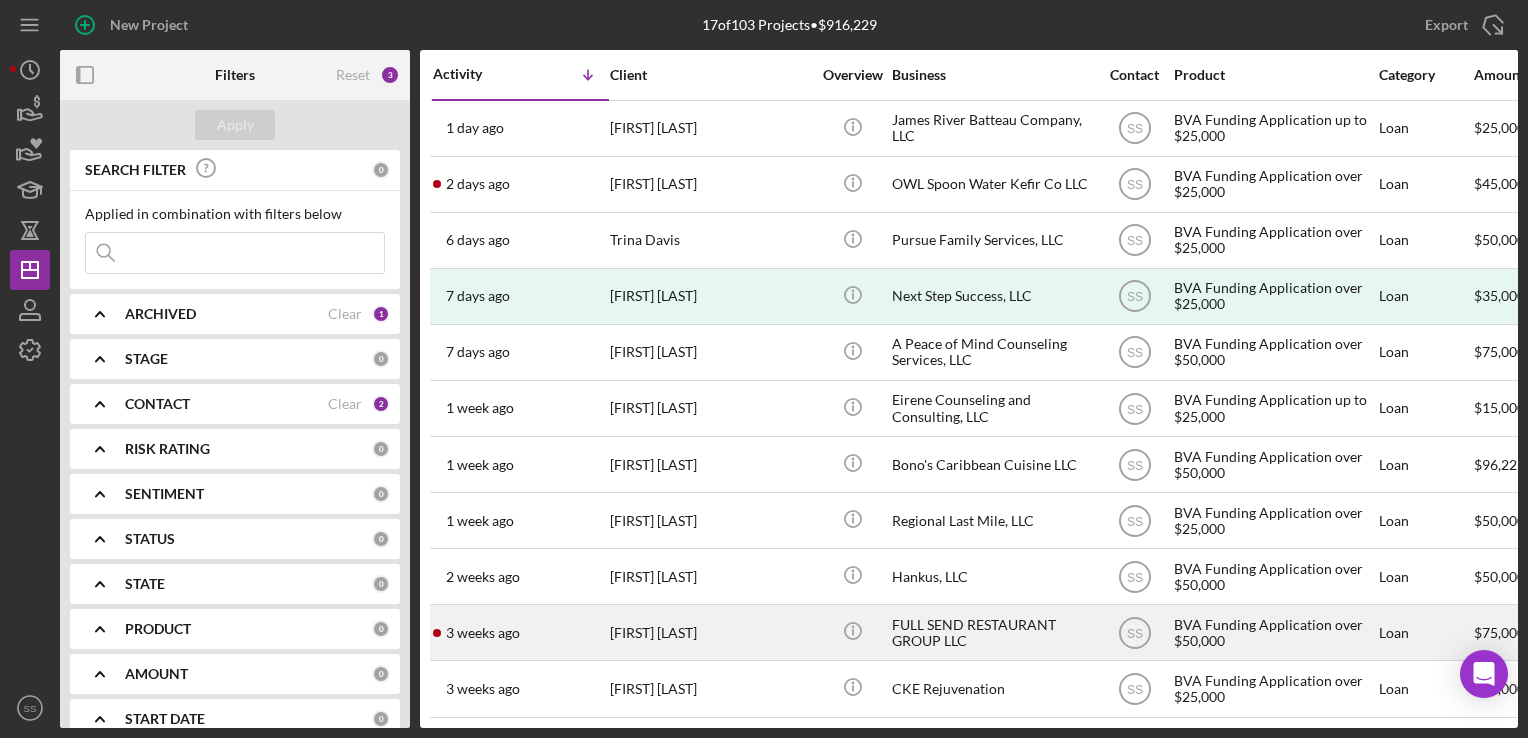 click on "[FIRST] [LAST]" at bounding box center (710, 632) 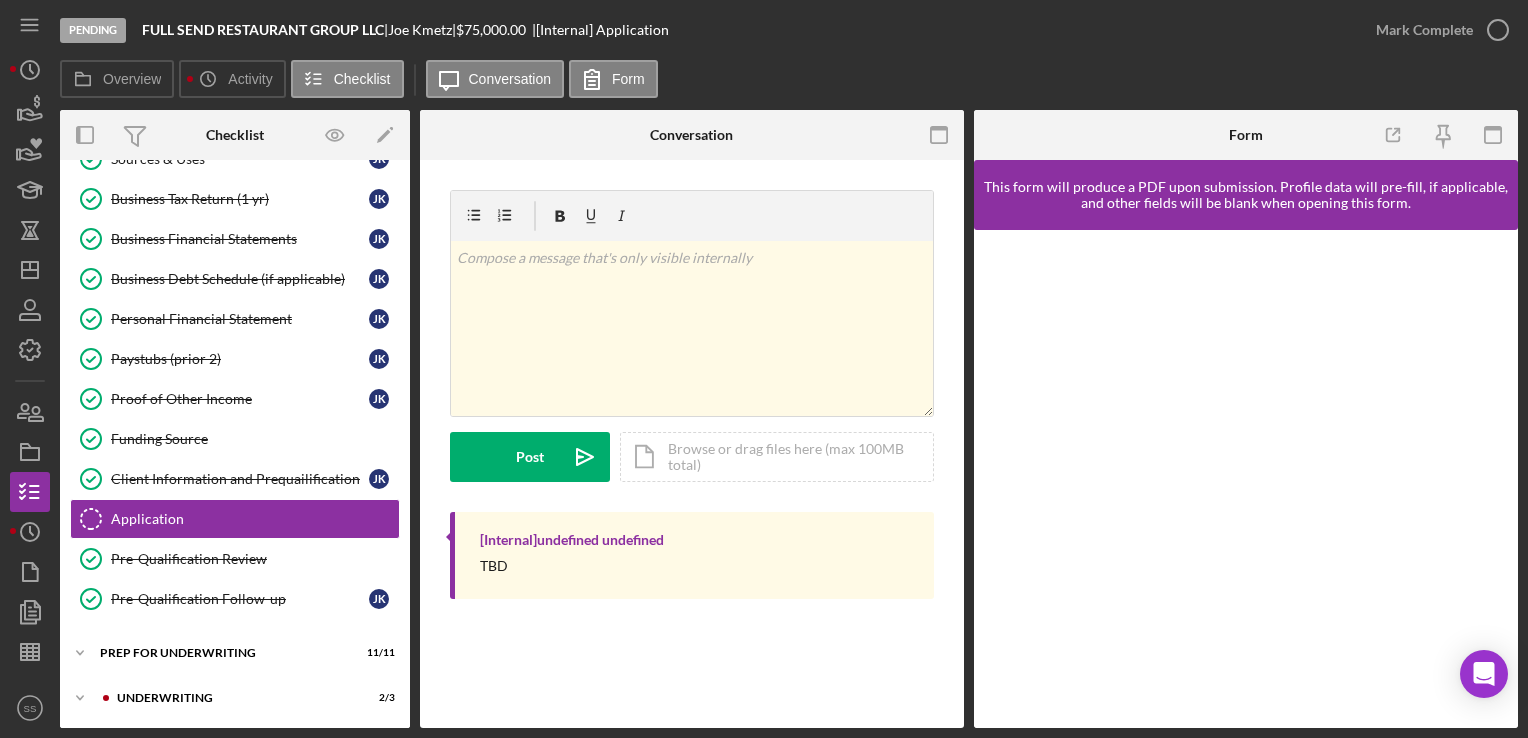 scroll, scrollTop: 271, scrollLeft: 0, axis: vertical 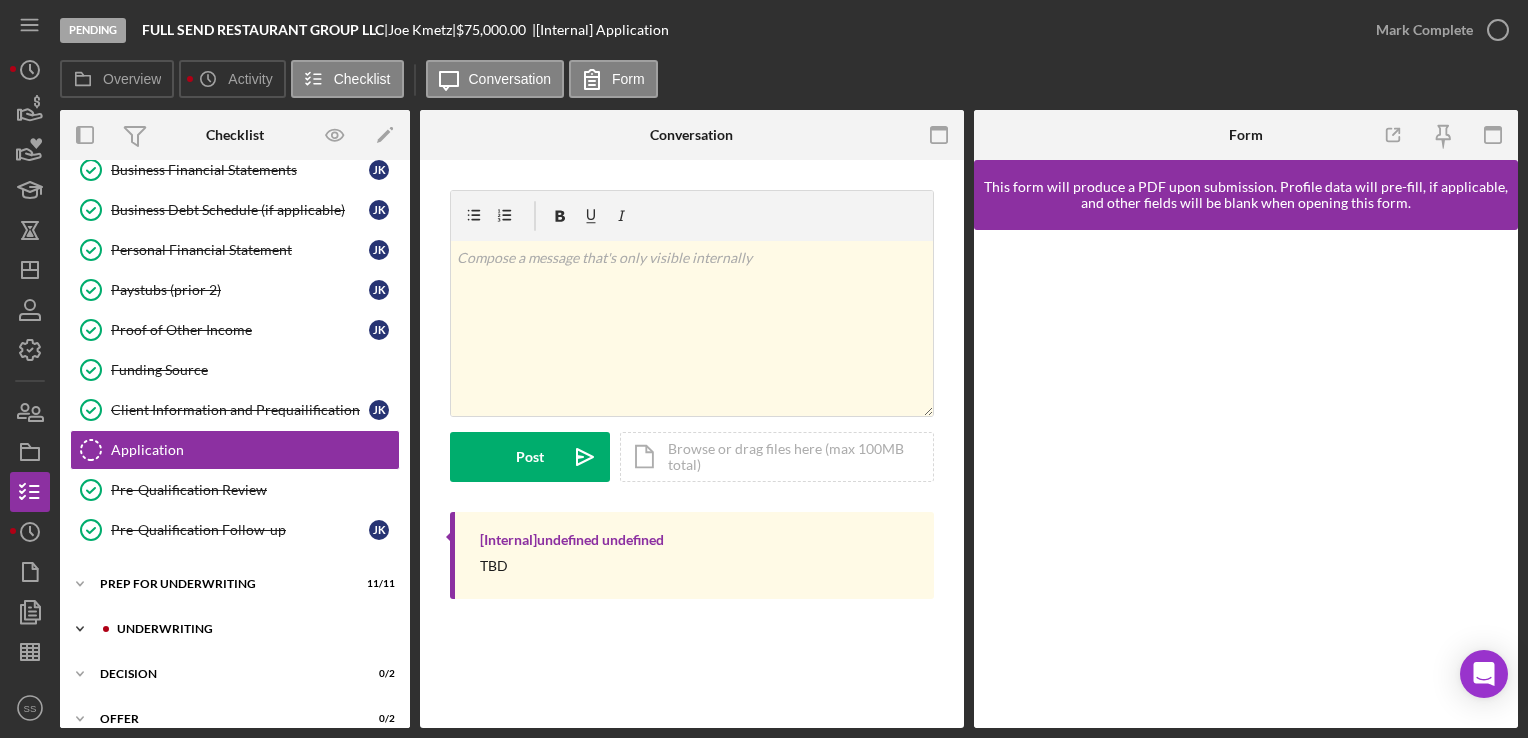 click on "Underwriting" at bounding box center (251, 629) 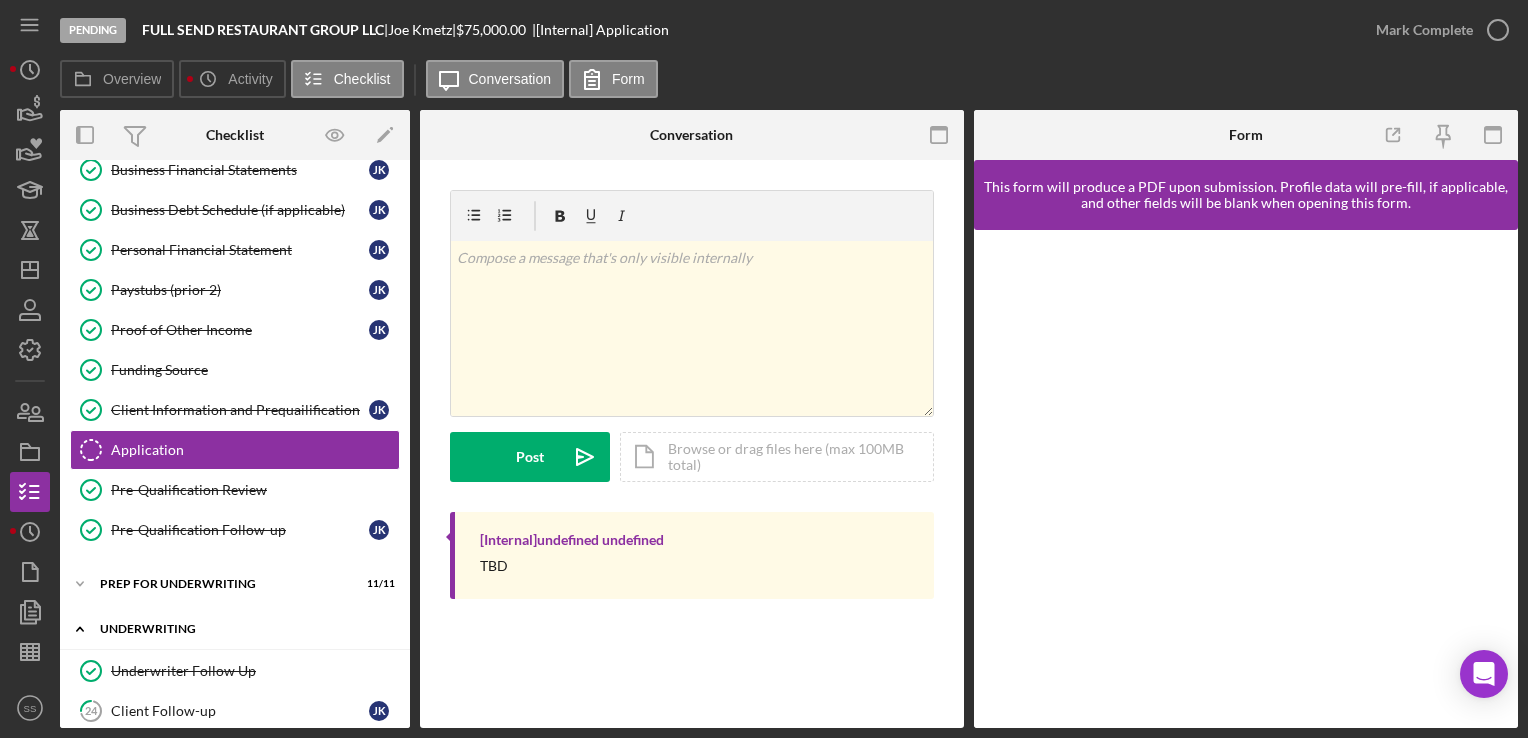 scroll, scrollTop: 503, scrollLeft: 0, axis: vertical 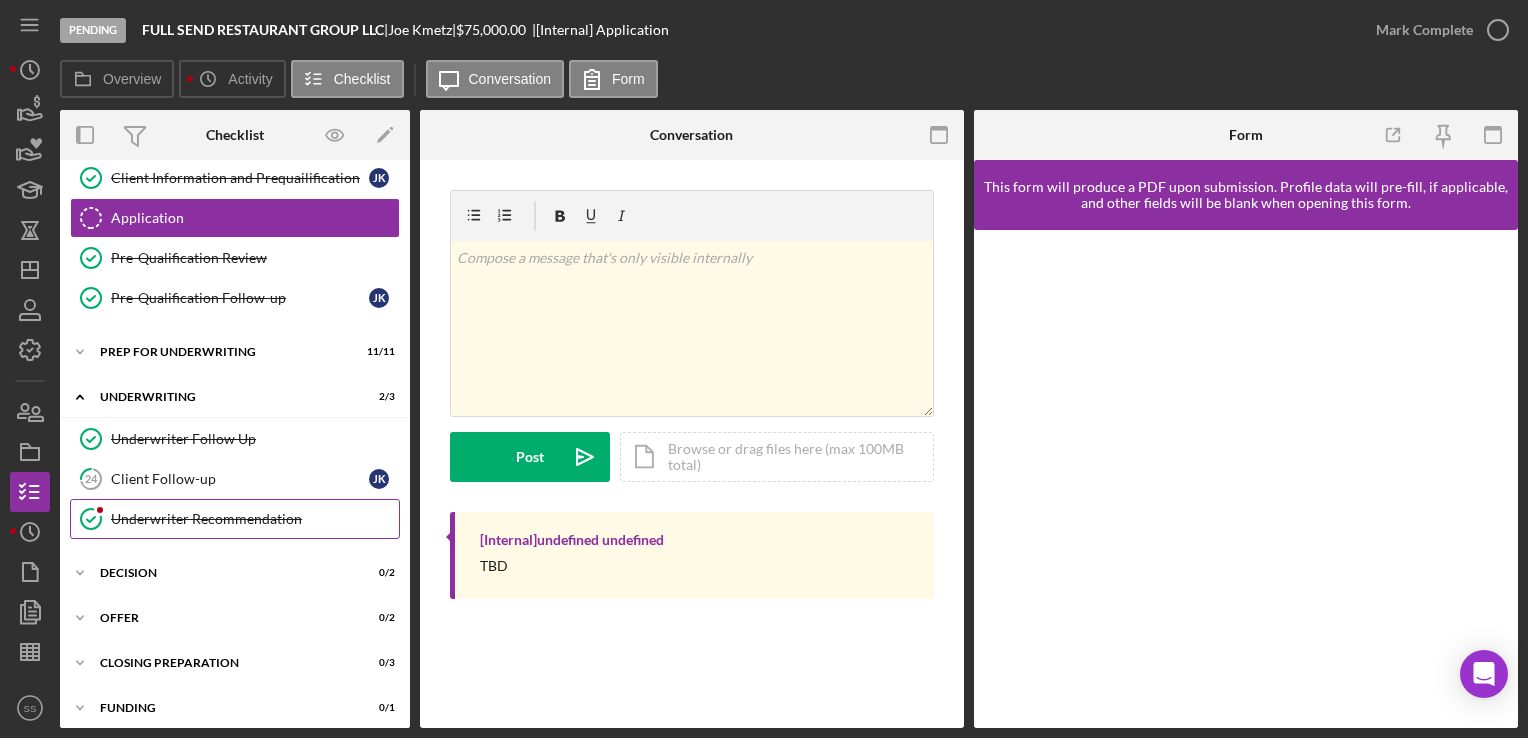 click on "Underwriter Recommendation Underwriter Recommendation" at bounding box center (235, 519) 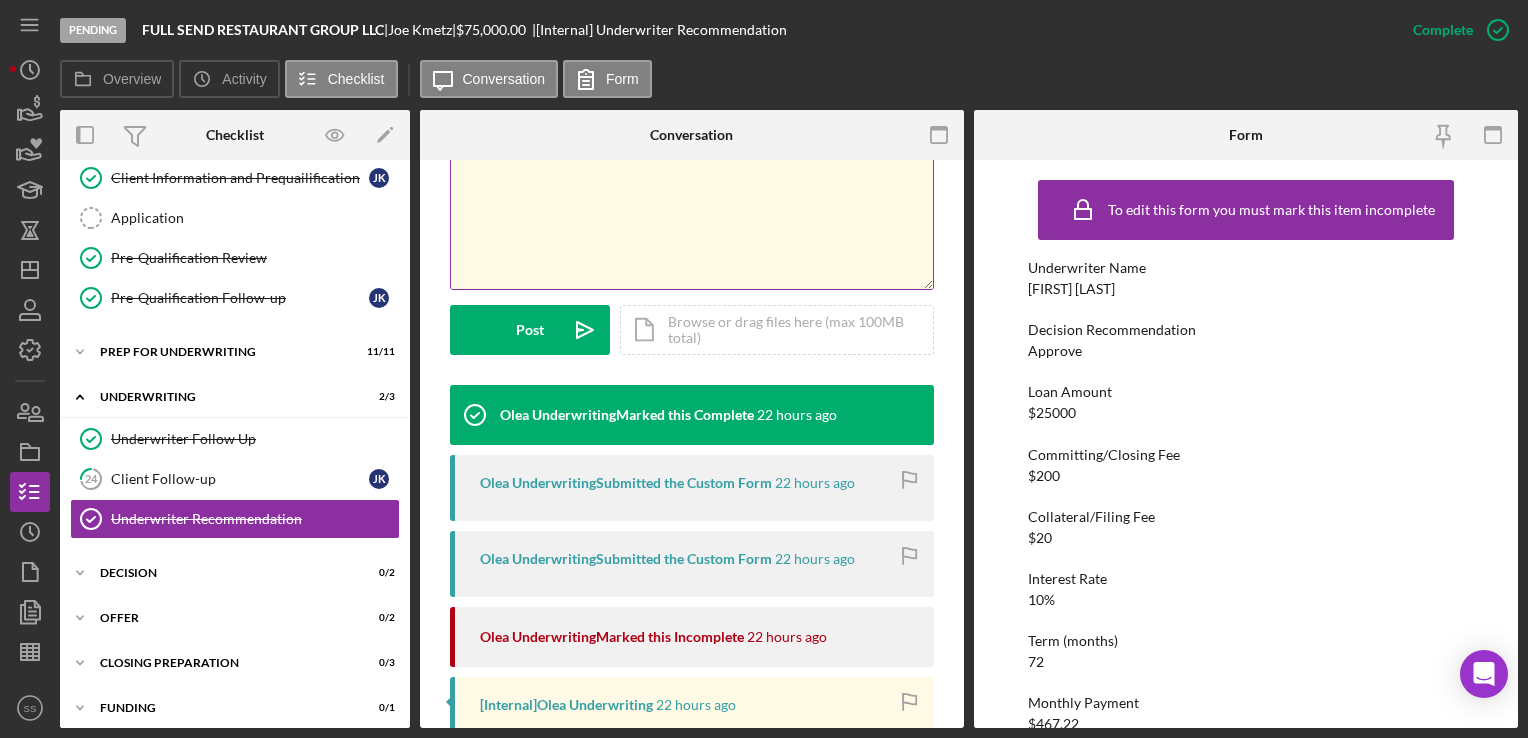 scroll, scrollTop: 484, scrollLeft: 0, axis: vertical 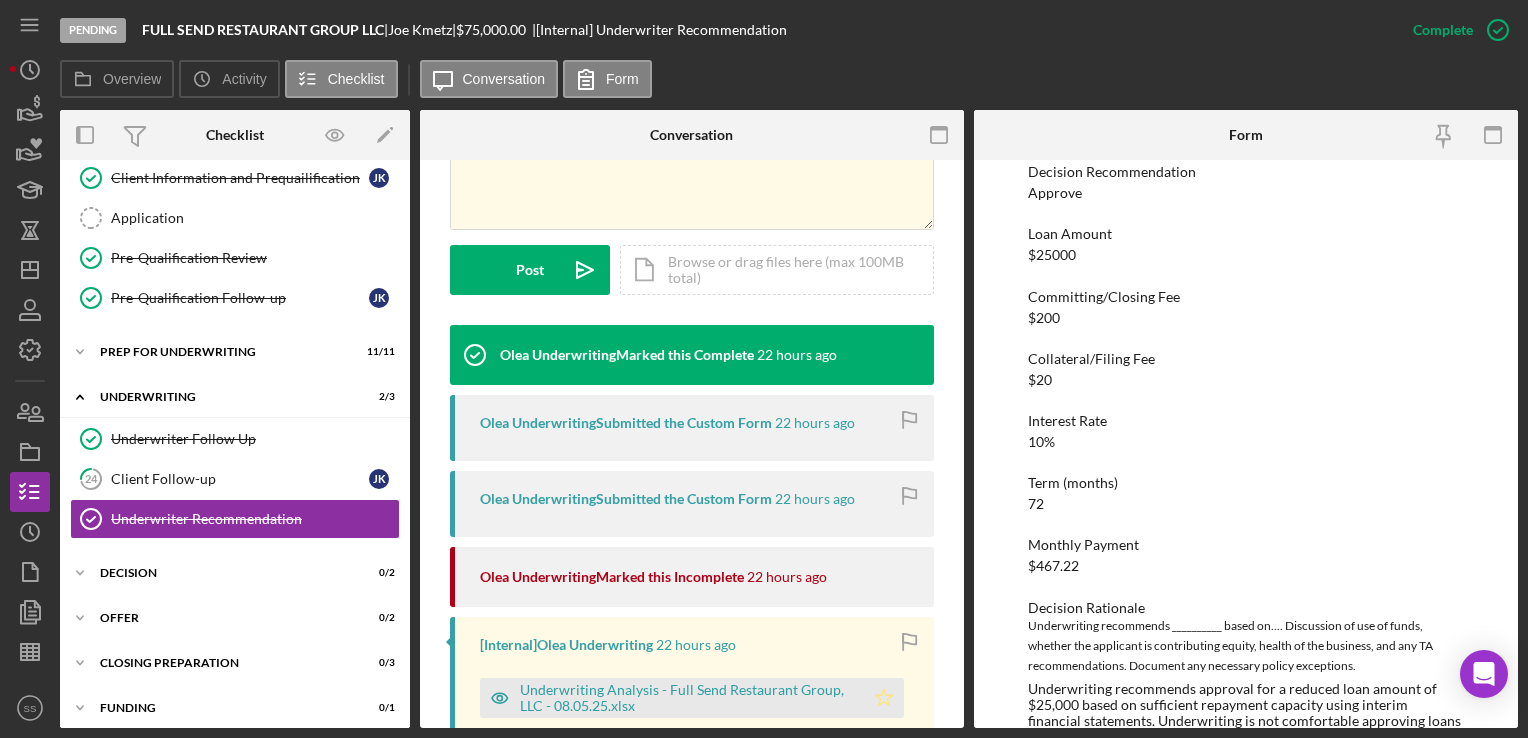 click on "Icon/Star" 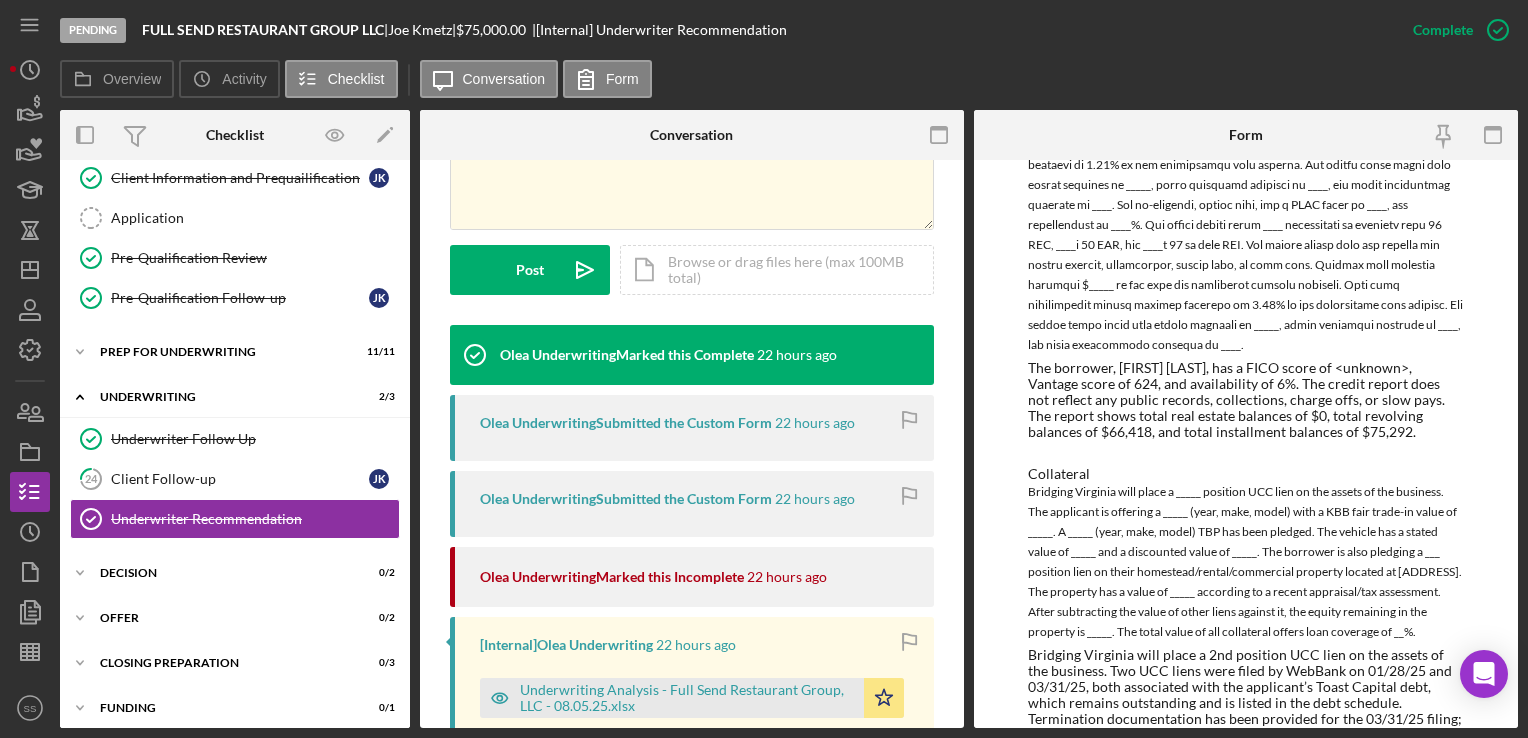 scroll, scrollTop: 2147, scrollLeft: 0, axis: vertical 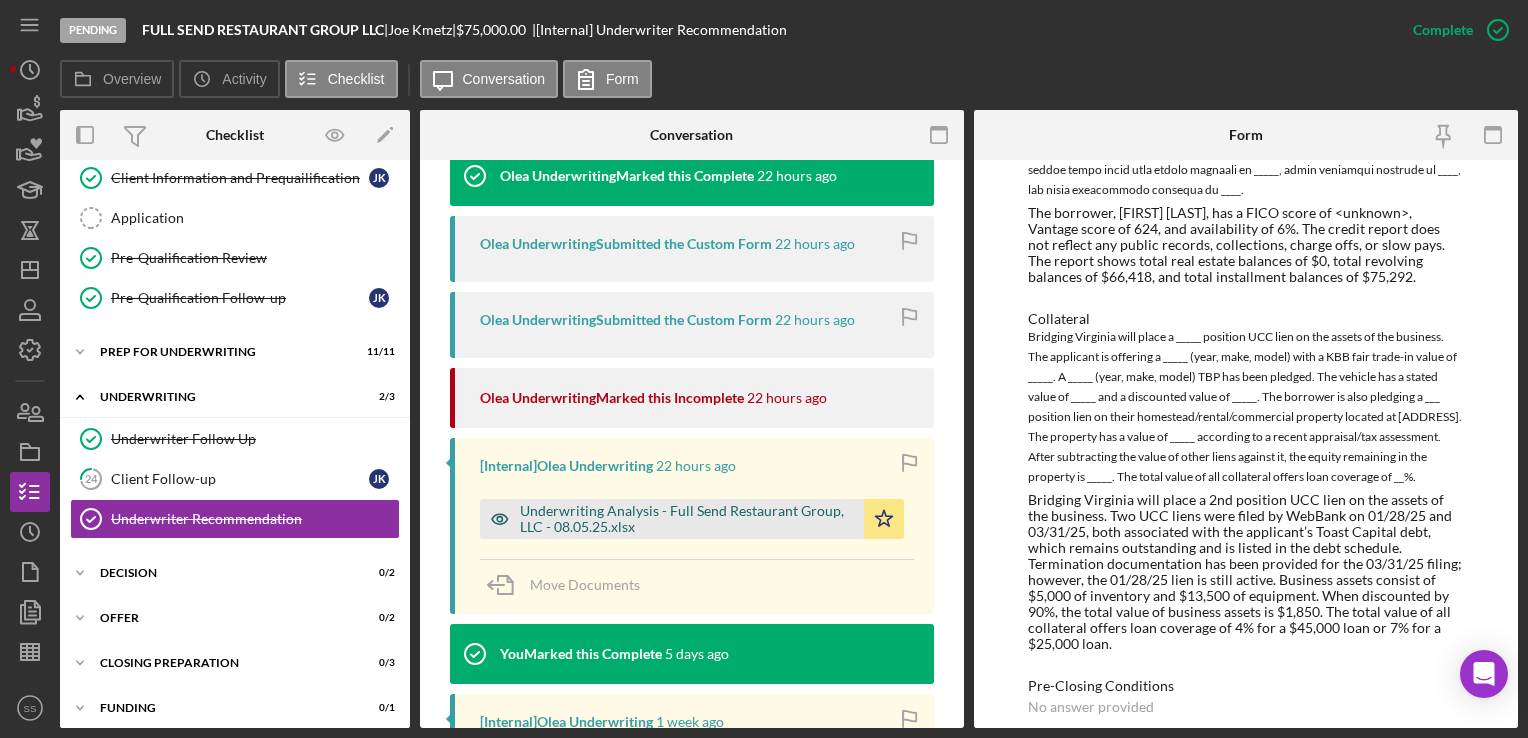 click on "Underwriting Analysis - Full Send Restaurant Group, LLC - 08.05.25.xlsx" at bounding box center [687, 519] 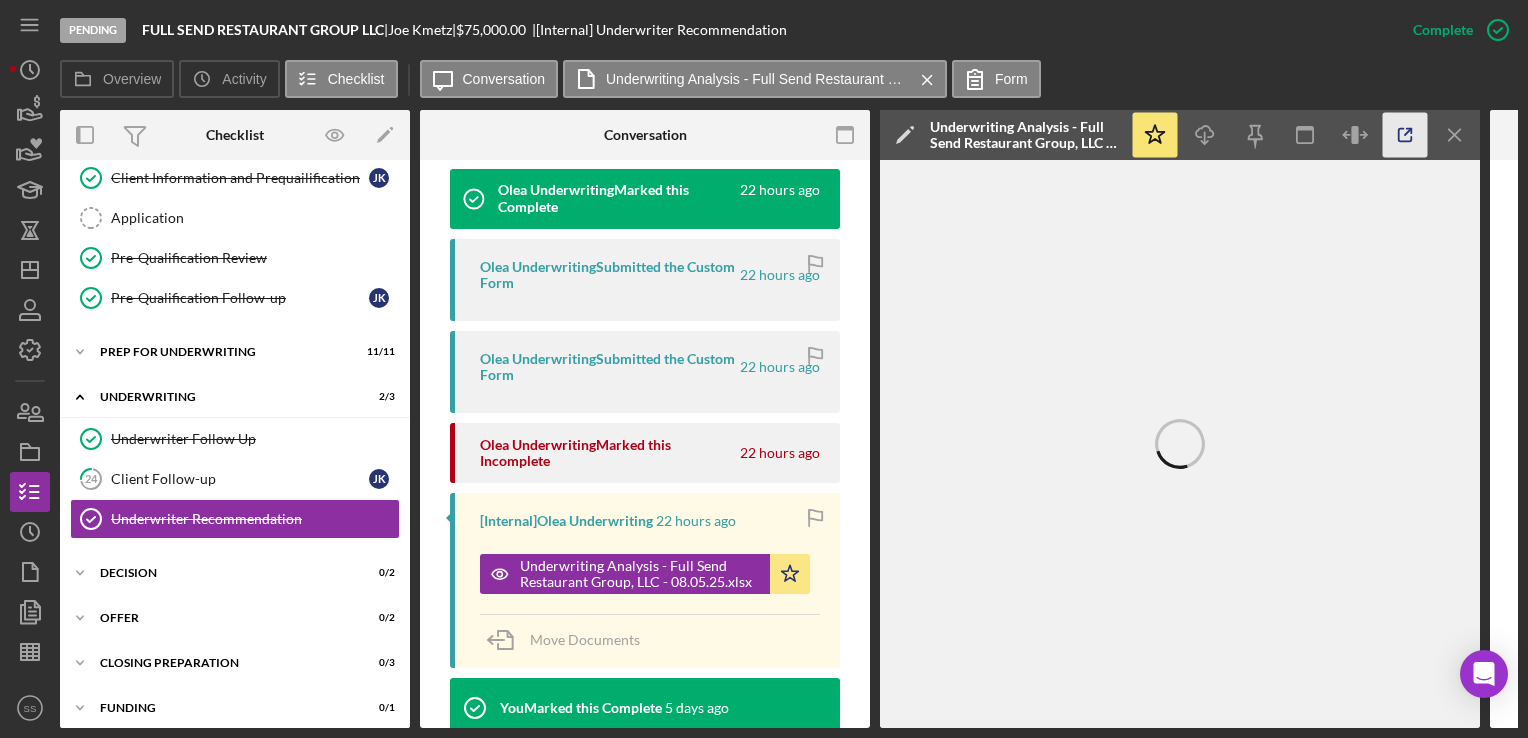 click 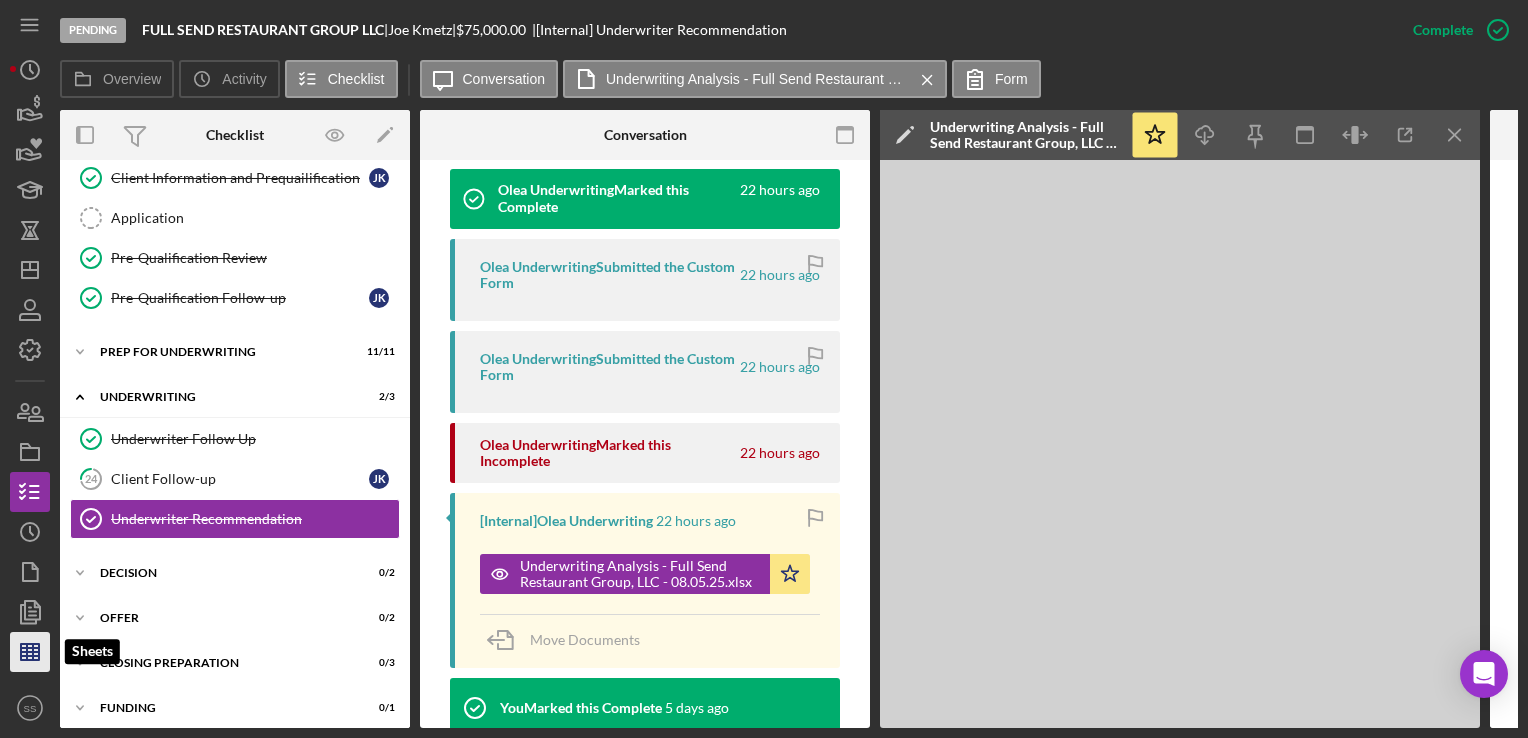 click 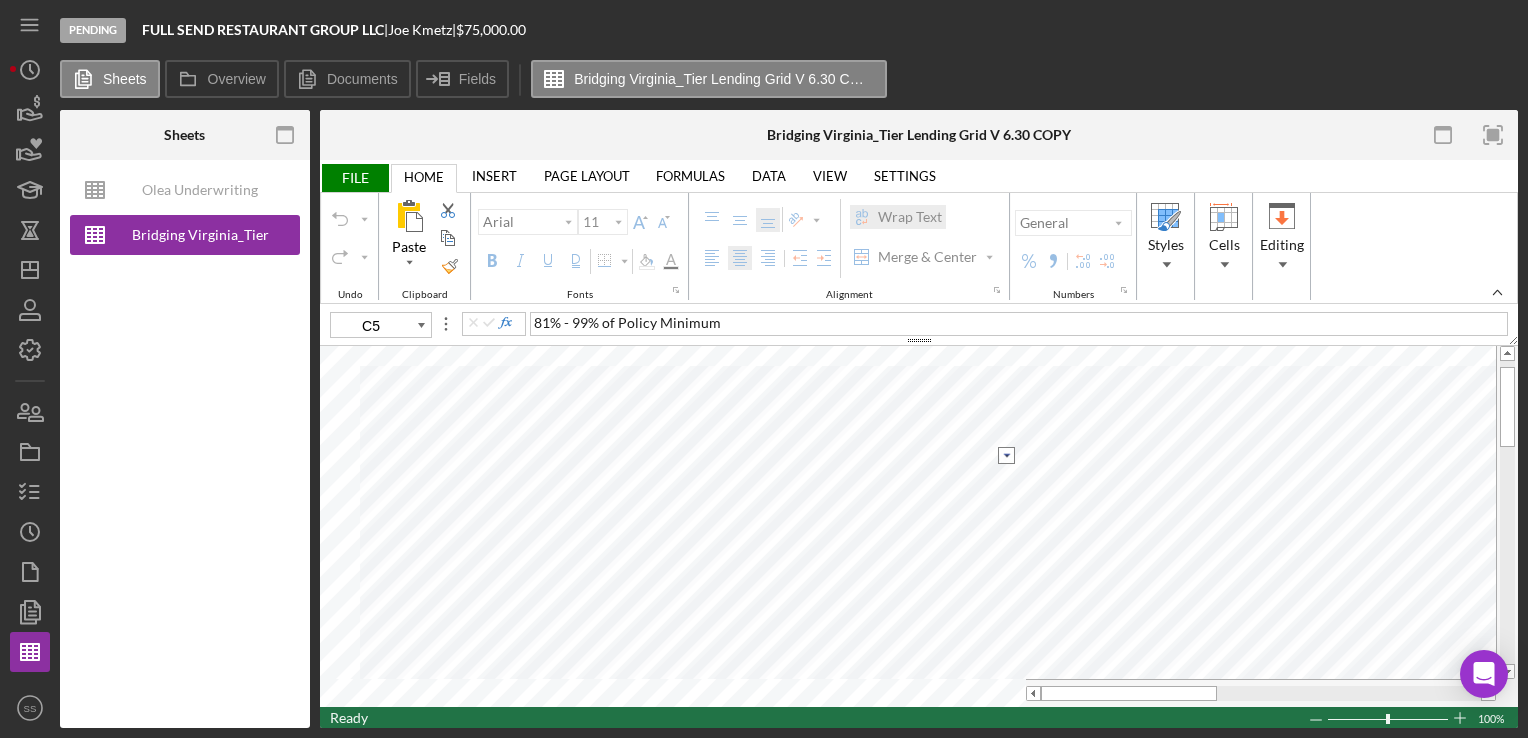 click at bounding box center [1006, 455] 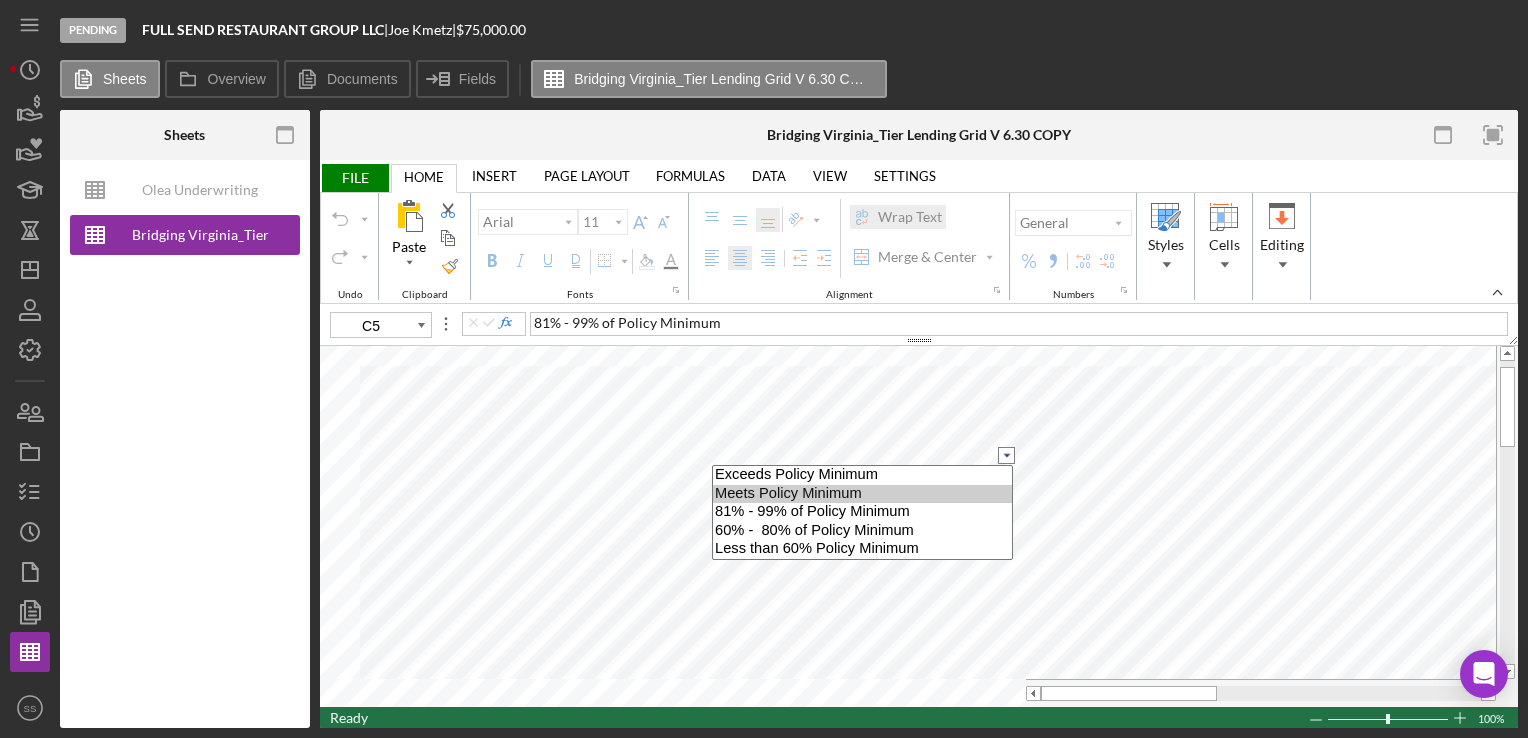 click on "Meets Policy Minimum" at bounding box center (862, 494) 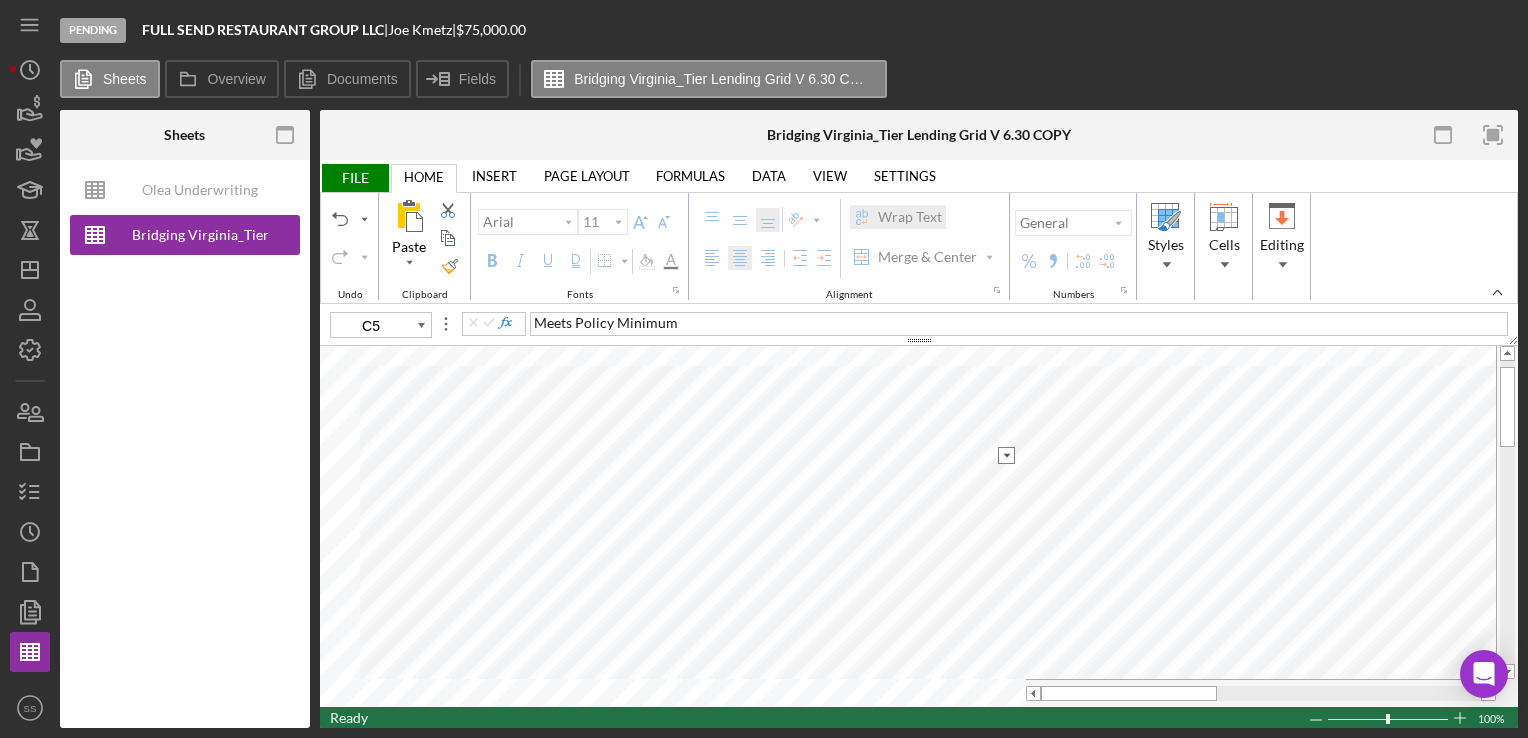 click at bounding box center [1006, 455] 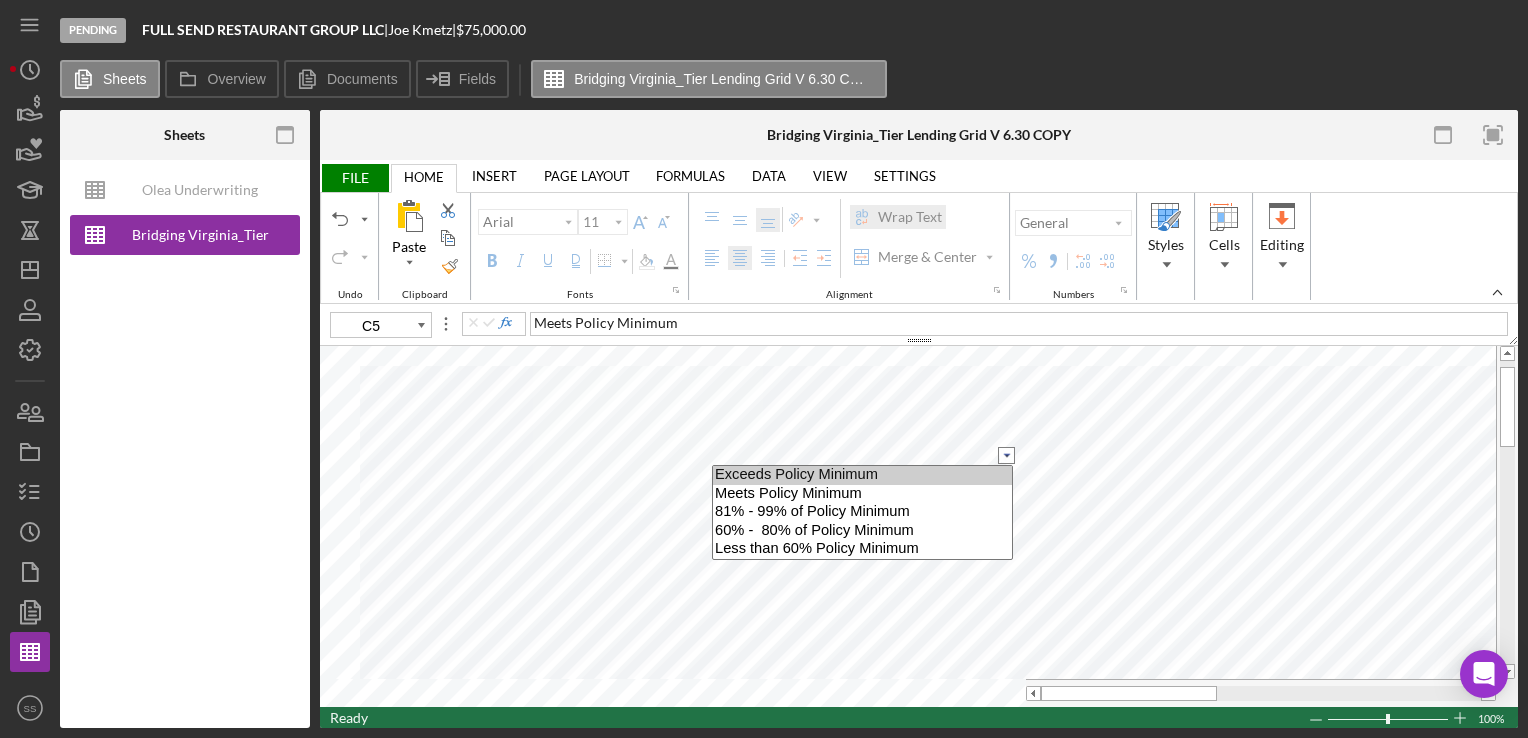 click on "Exceeds Policy Minimum" at bounding box center [862, 475] 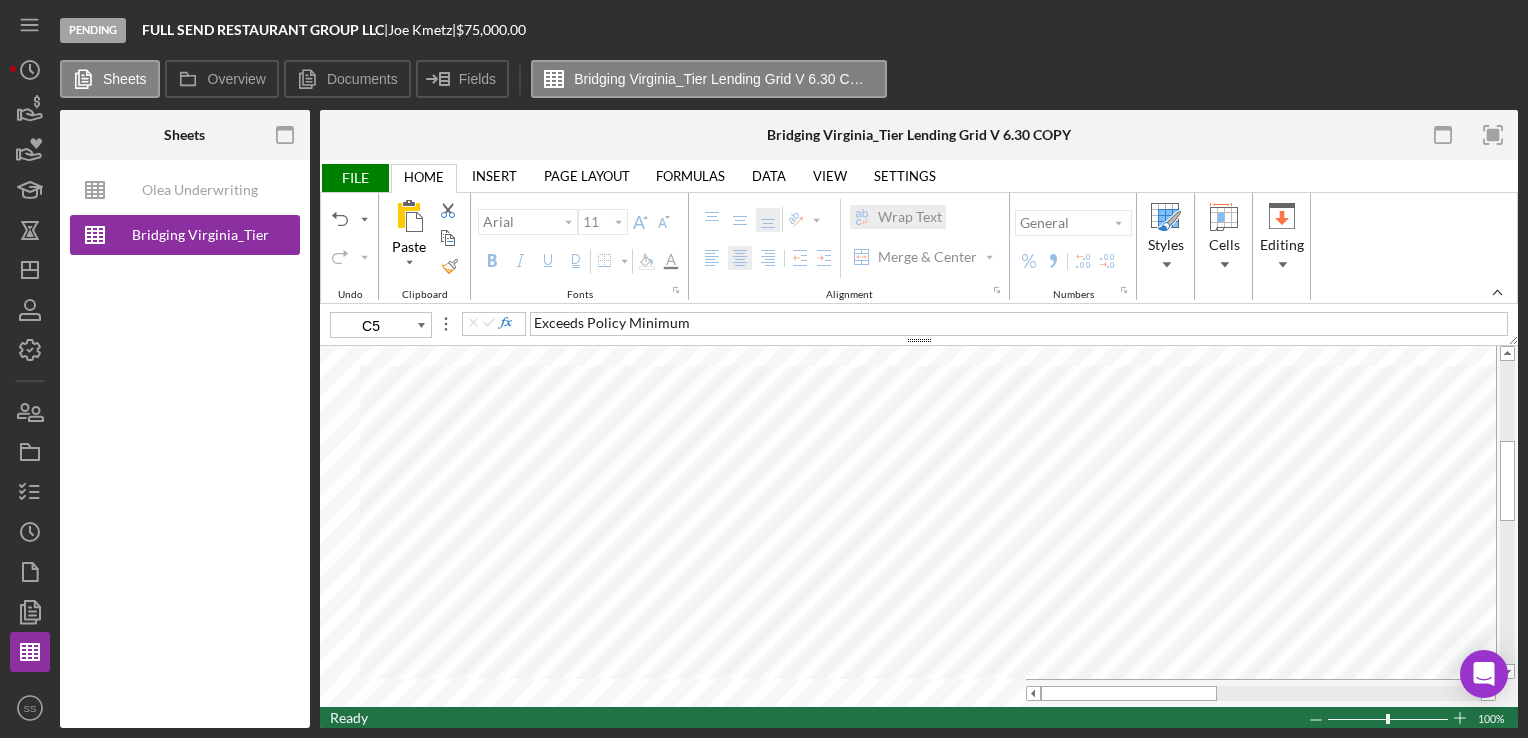 type on "10" 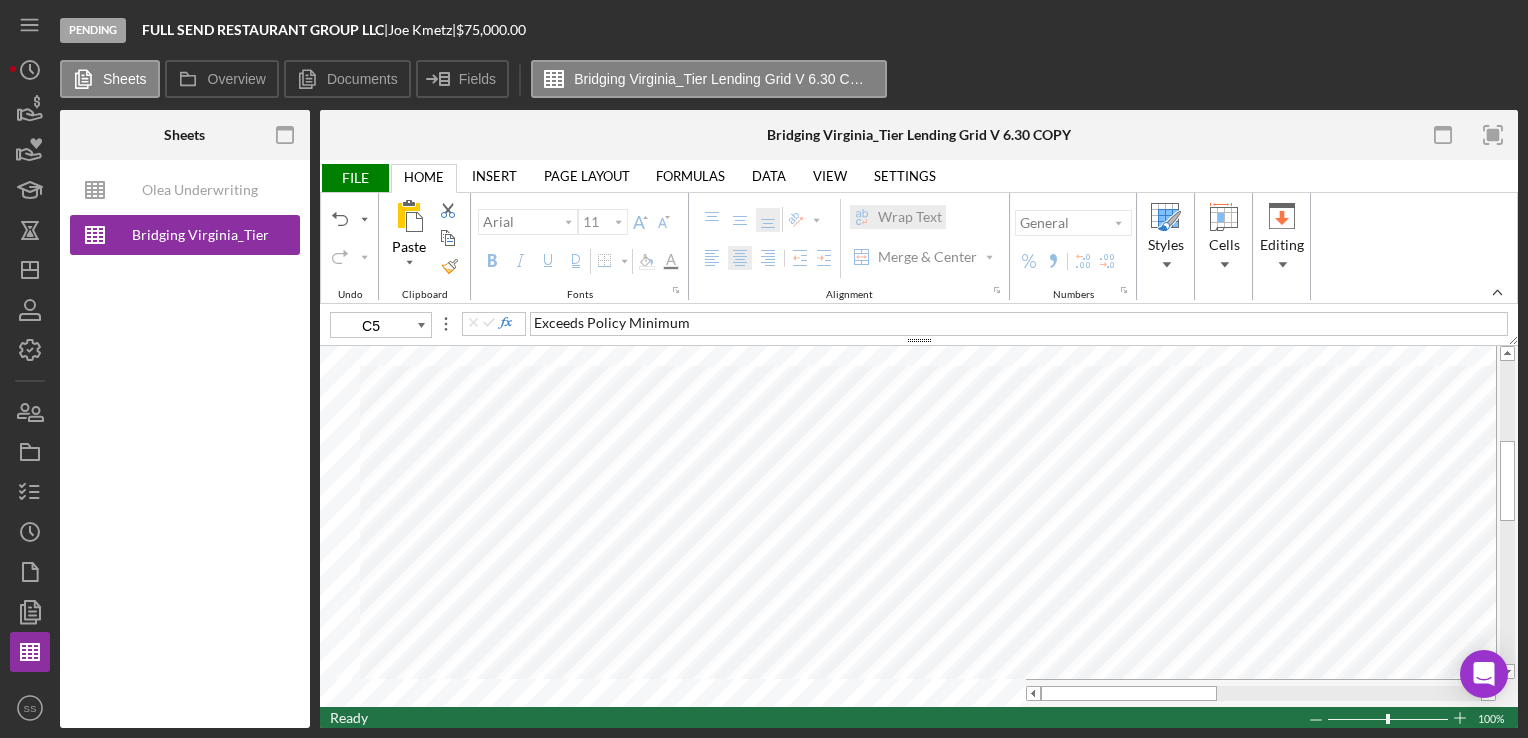 type on "C27" 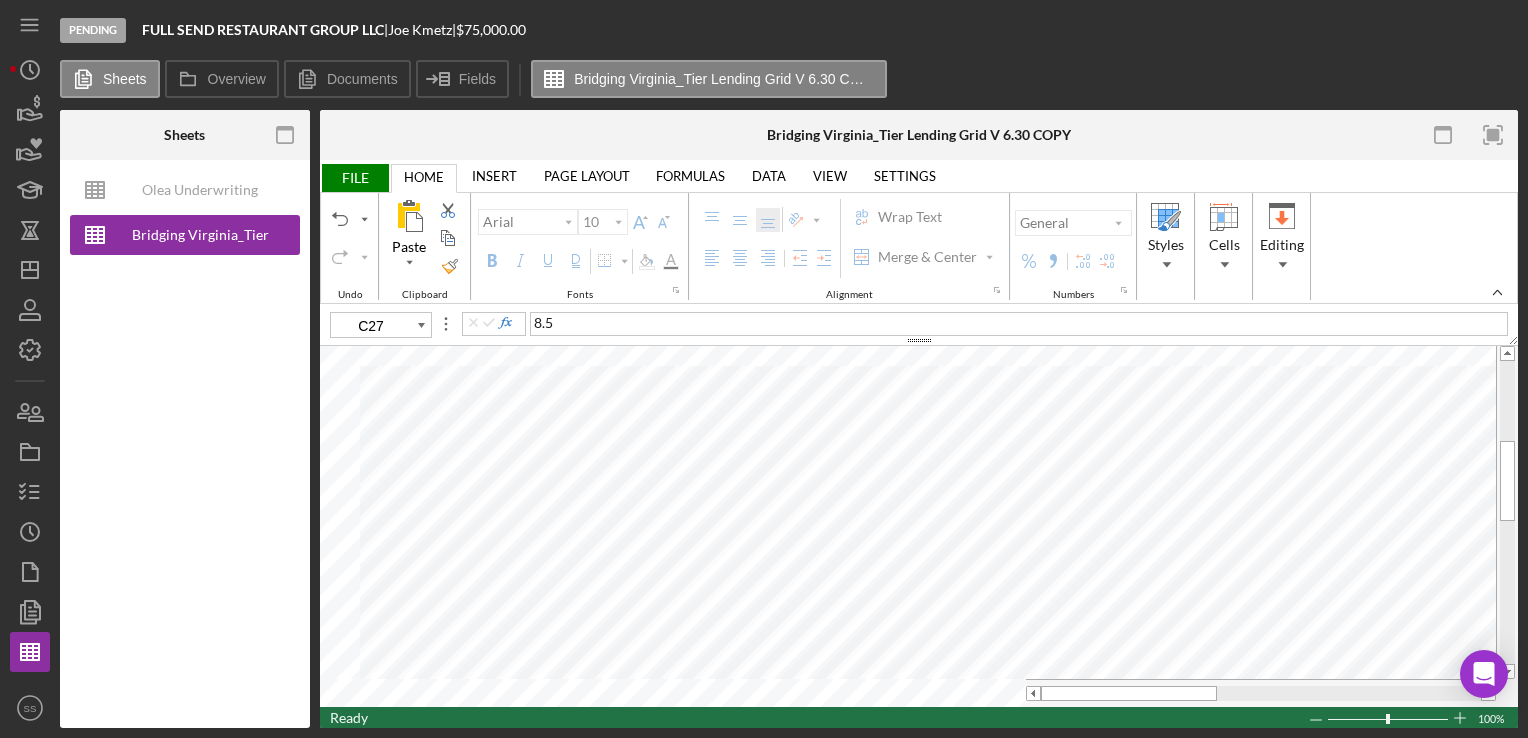 type 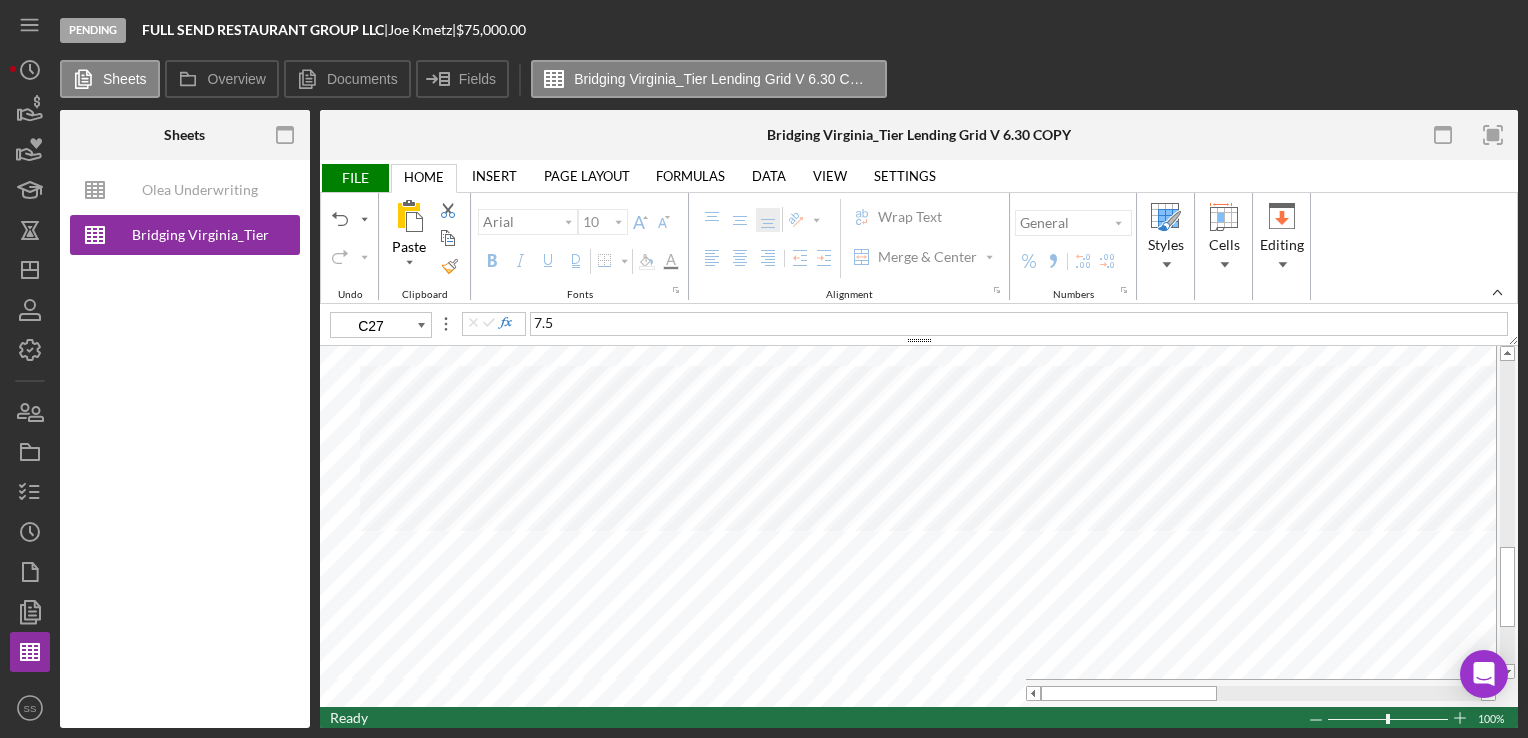 type on "C37" 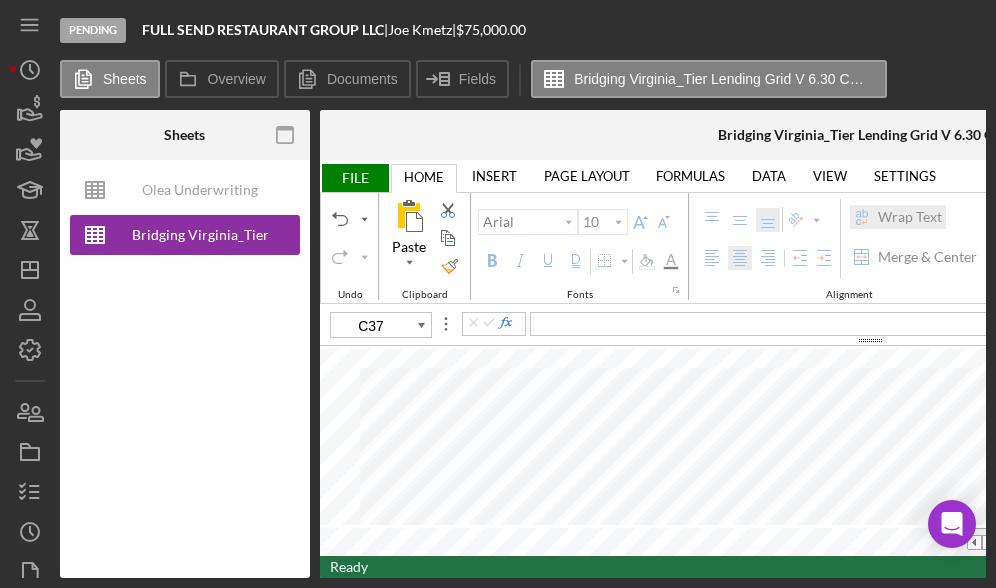 click on "Olea Underwriting Analysis - Business Name - MM.DD.YY. - Copy Bridging Virginia_Tier Lending Grid V 6.30 COPY" at bounding box center [185, 369] 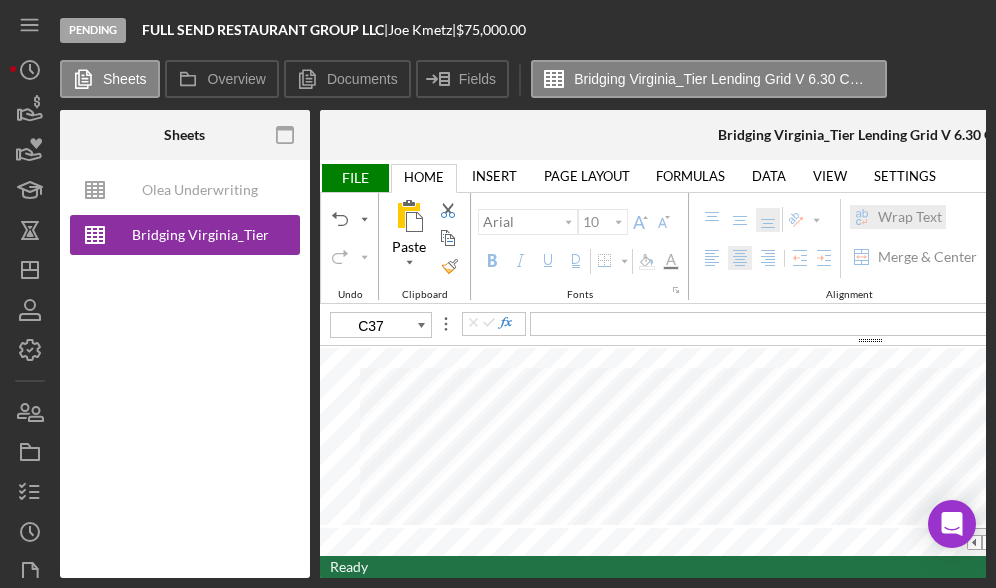 click on "Arial
10" at bounding box center (580, 242) 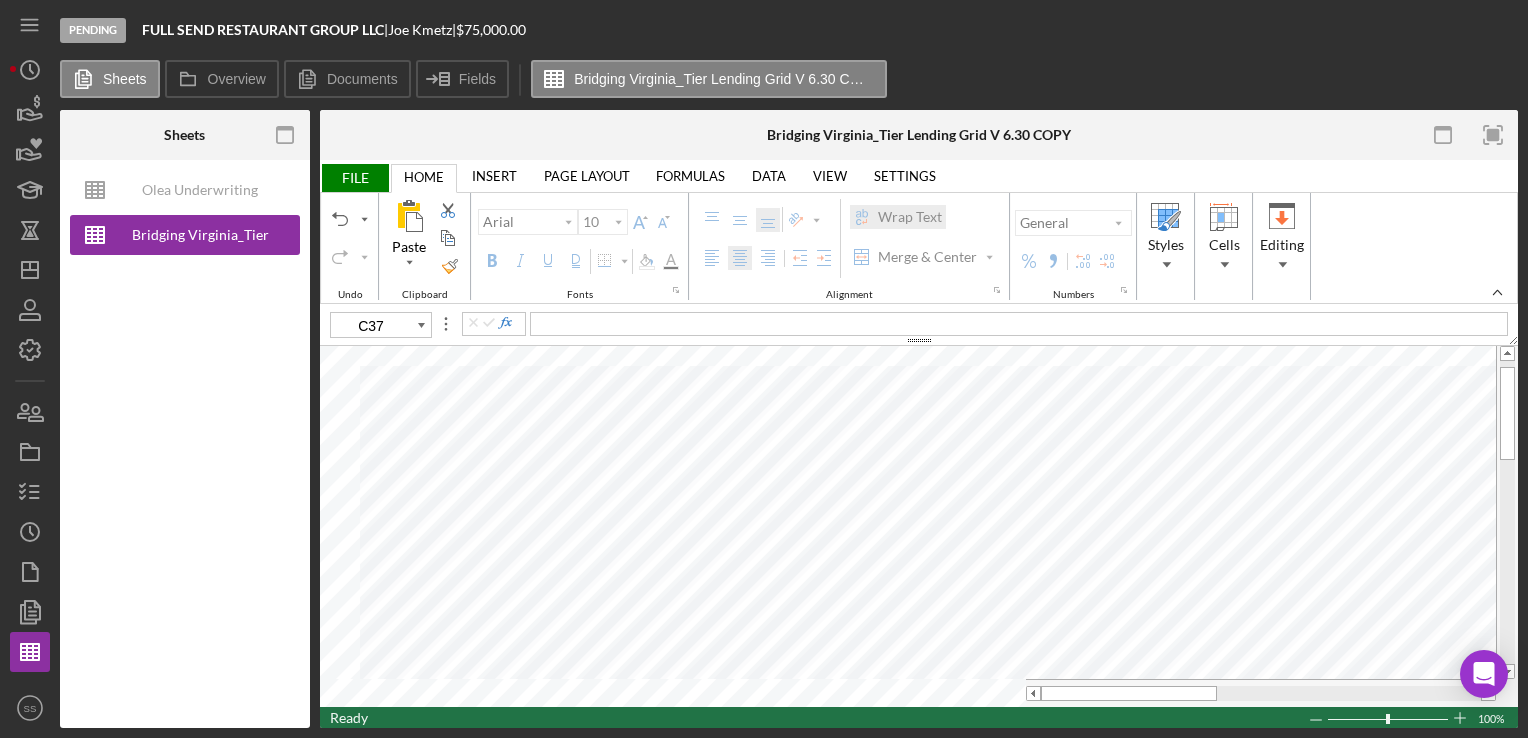 type on "11" 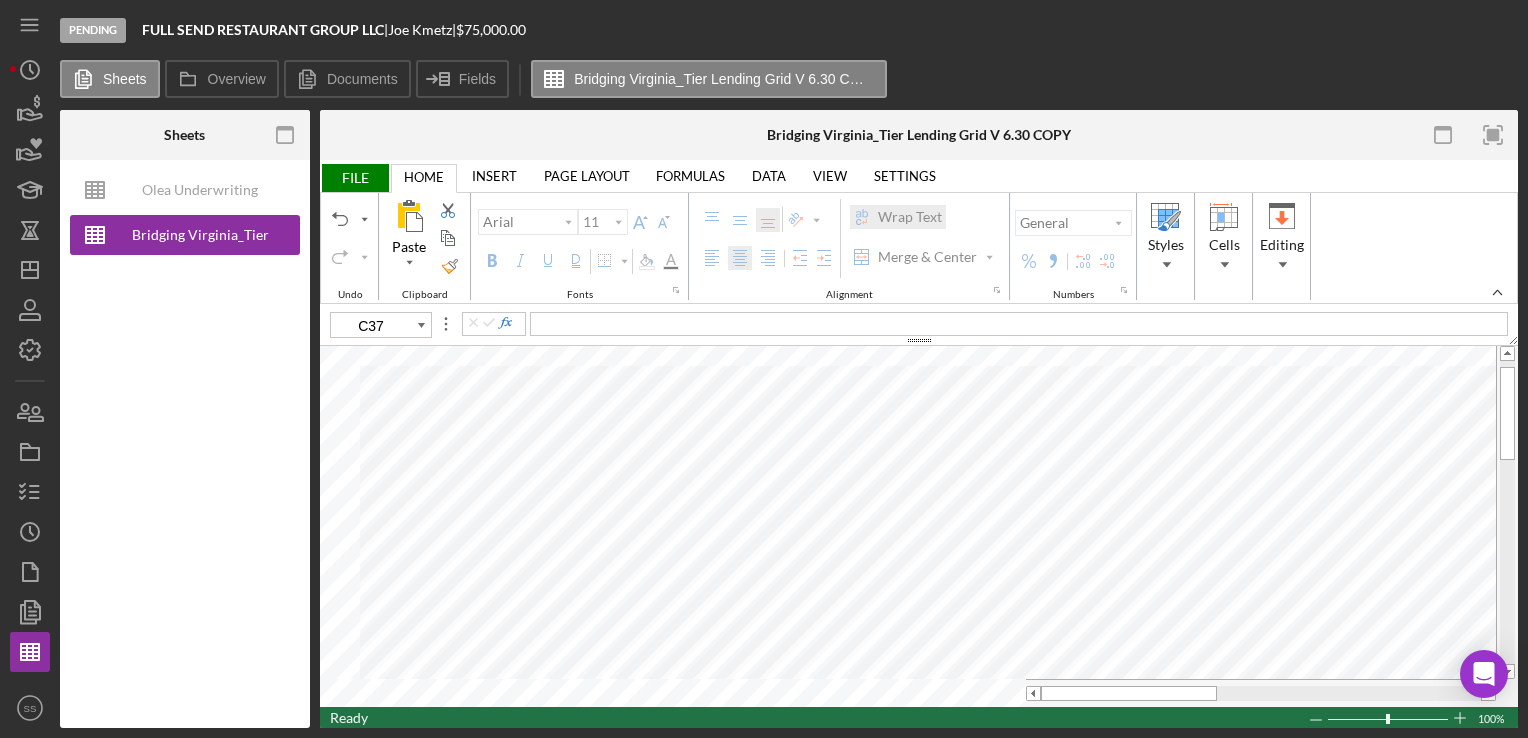 type on "C4" 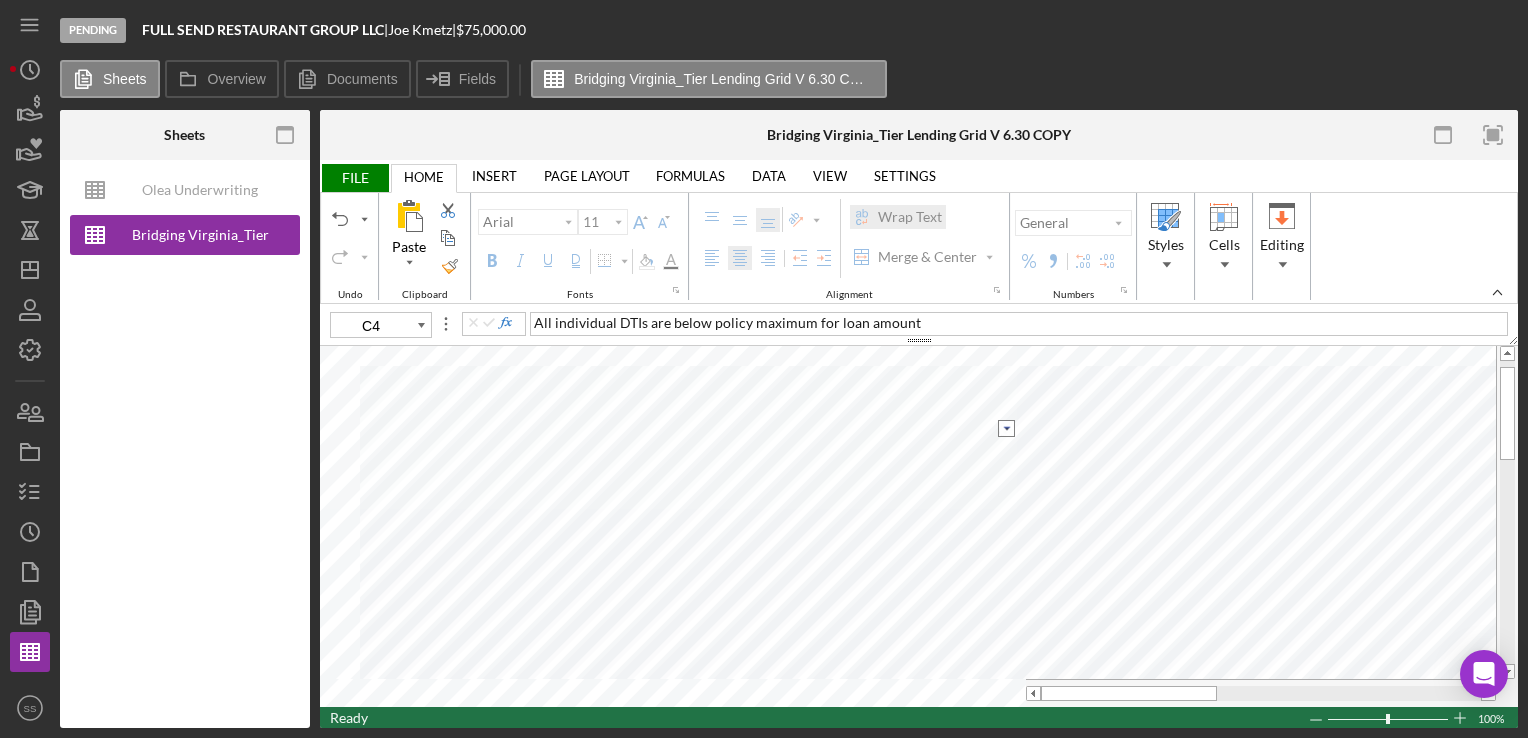click at bounding box center (1006, 428) 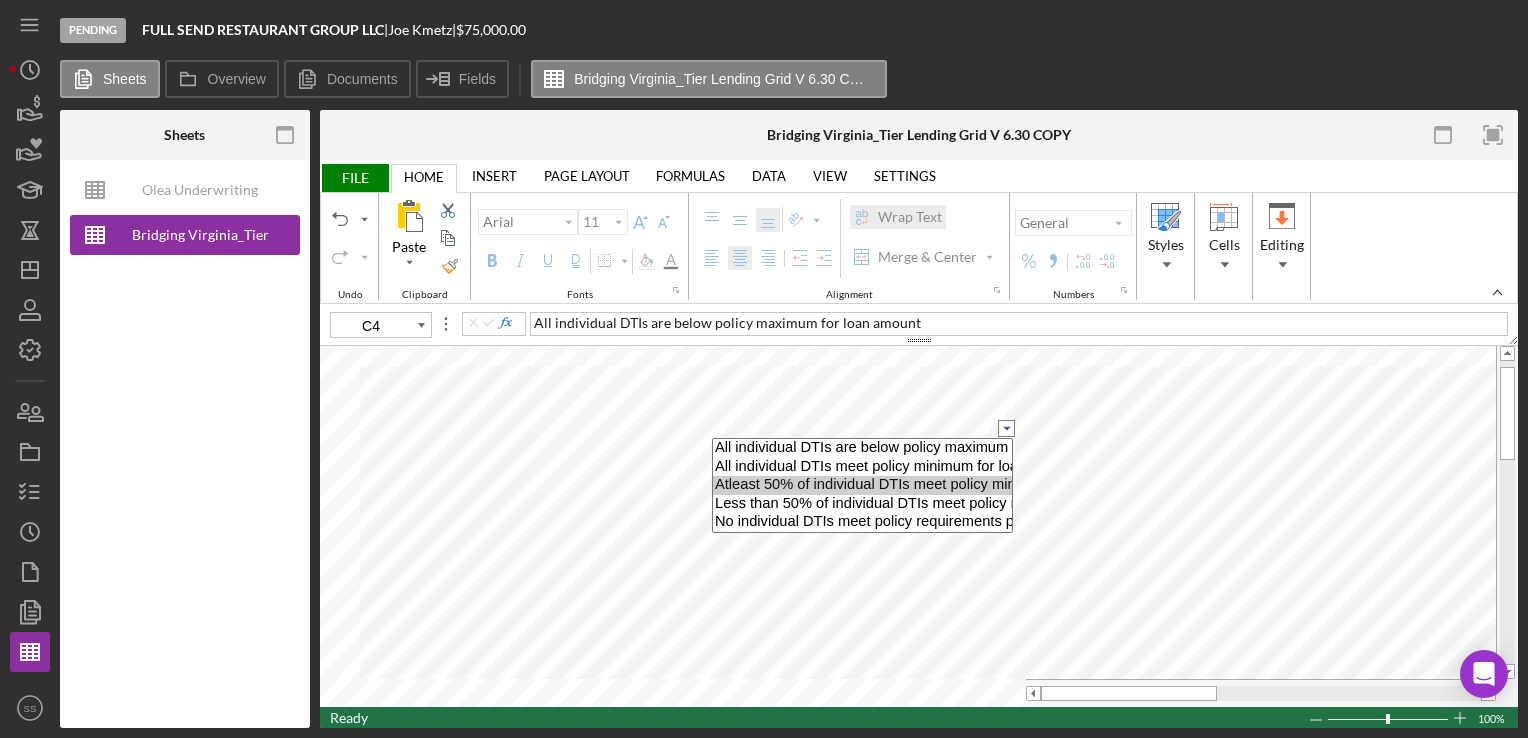 click on "Atleast 50% of individual DTIs meet policy minimum per loan amount" at bounding box center [862, 485] 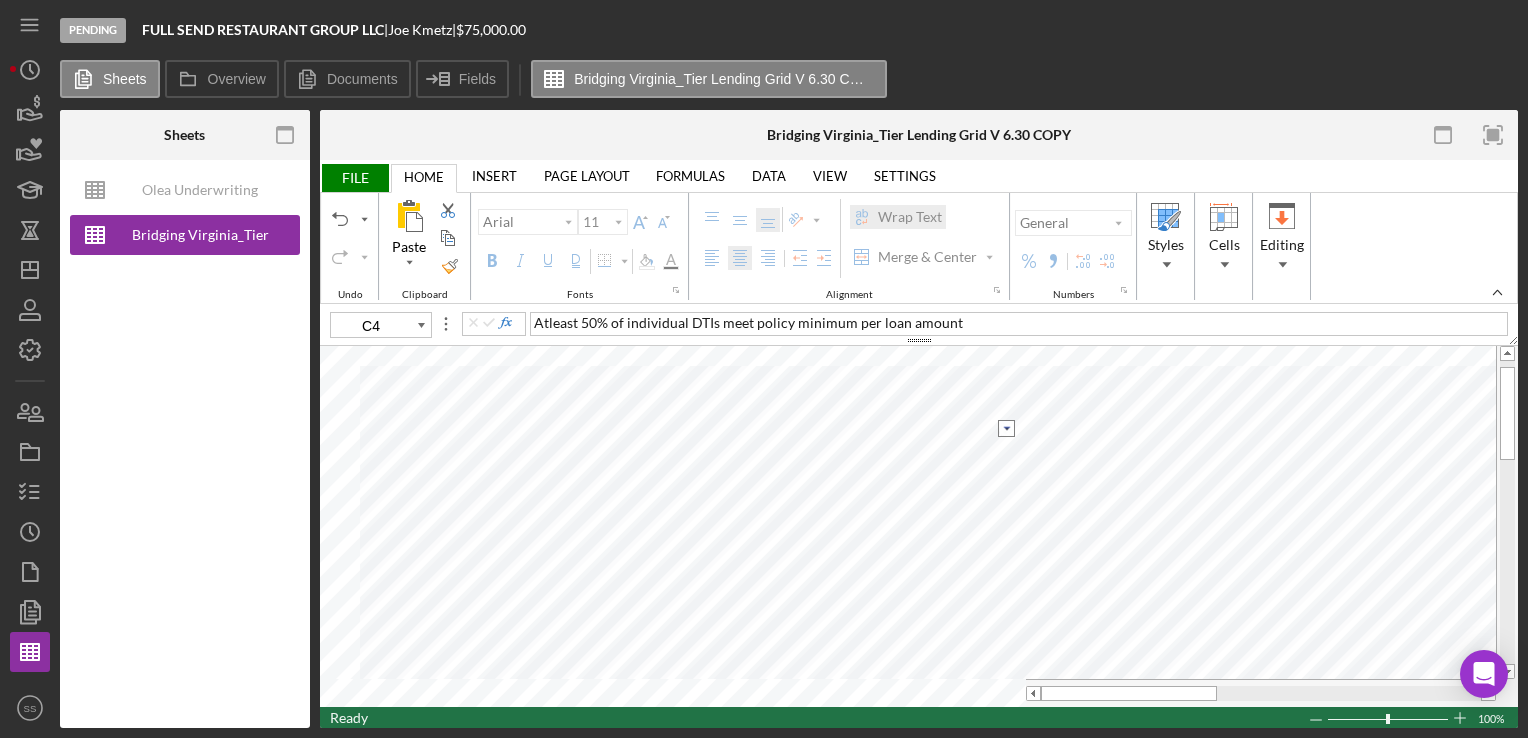click at bounding box center (1006, 428) 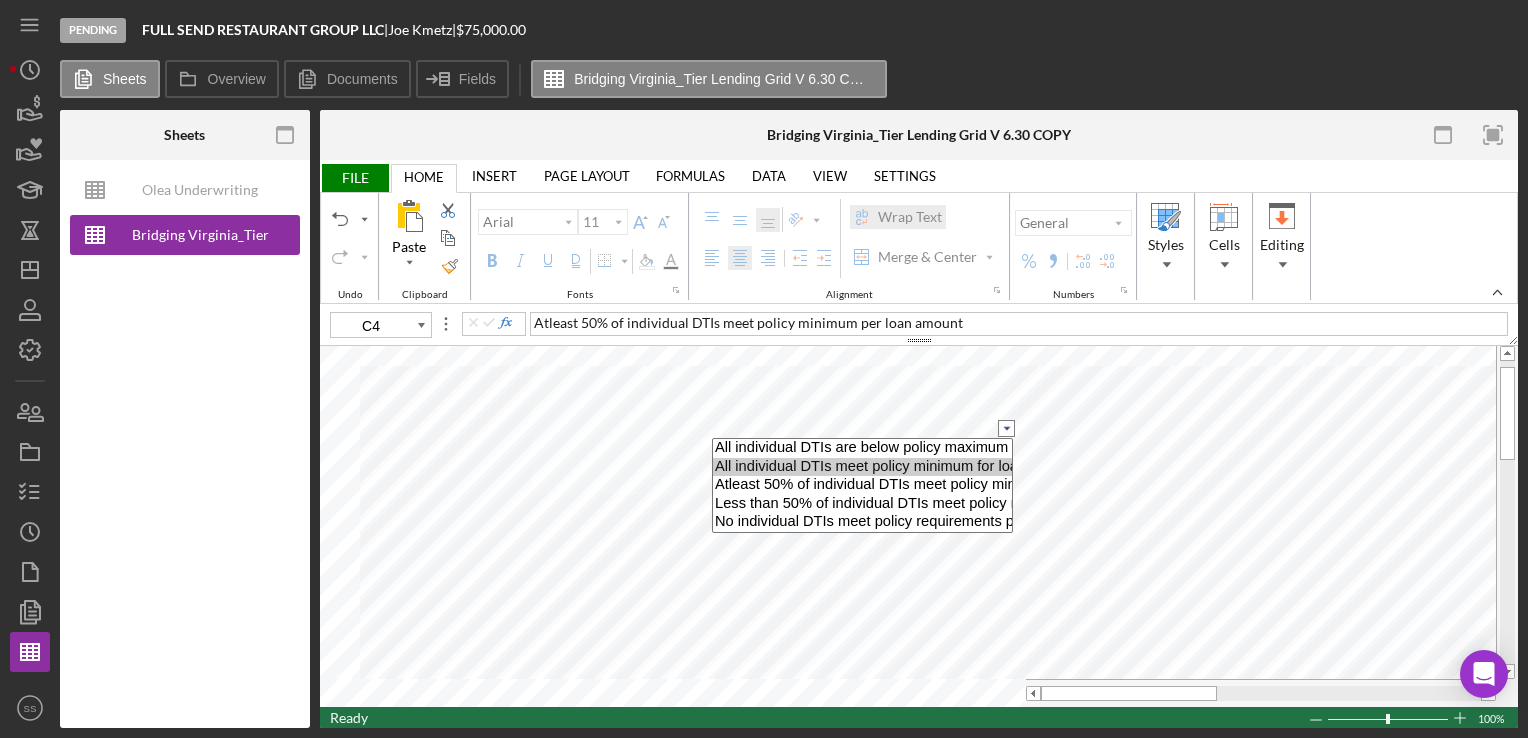 click on "All individual DTIs meet policy minimum for loan amount" at bounding box center (862, 467) 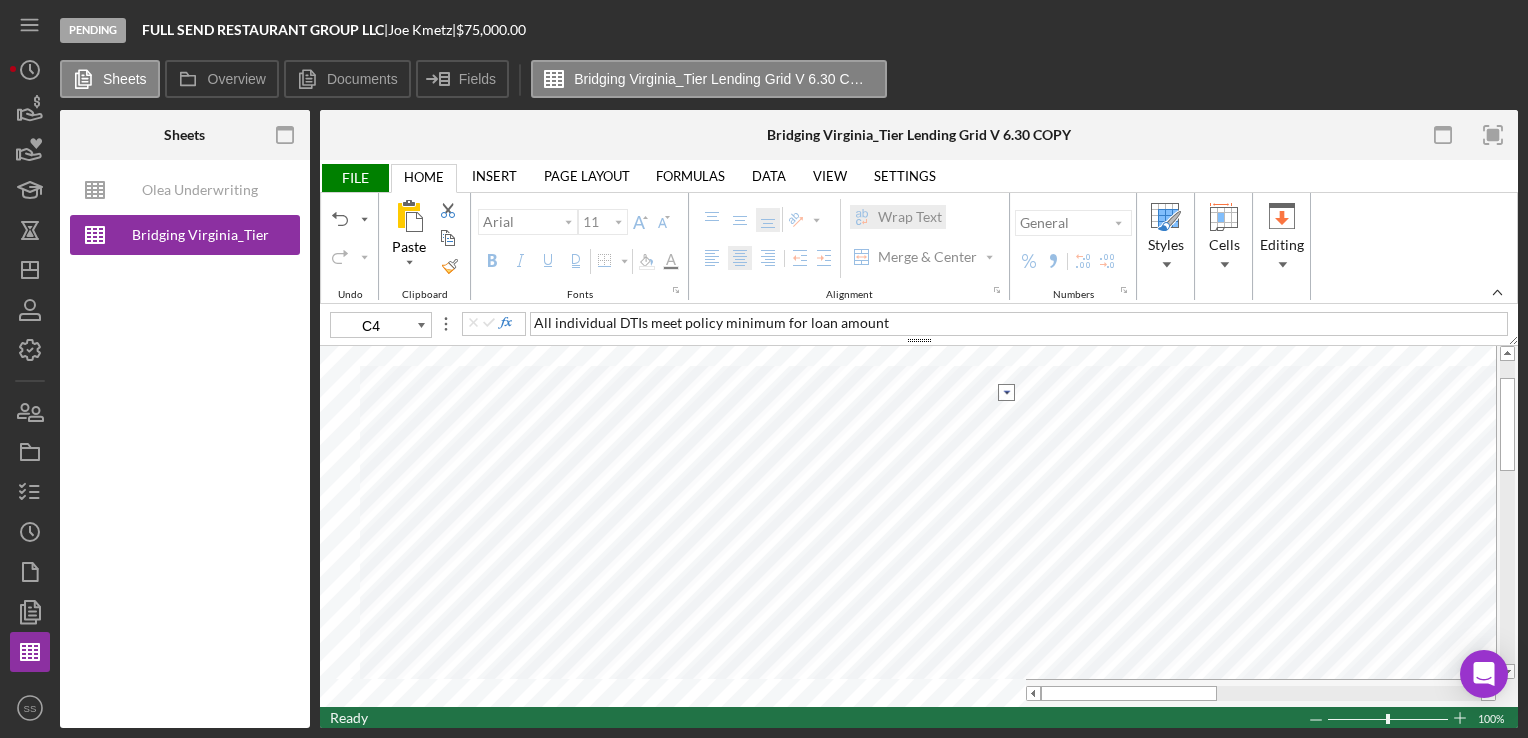 type on "10" 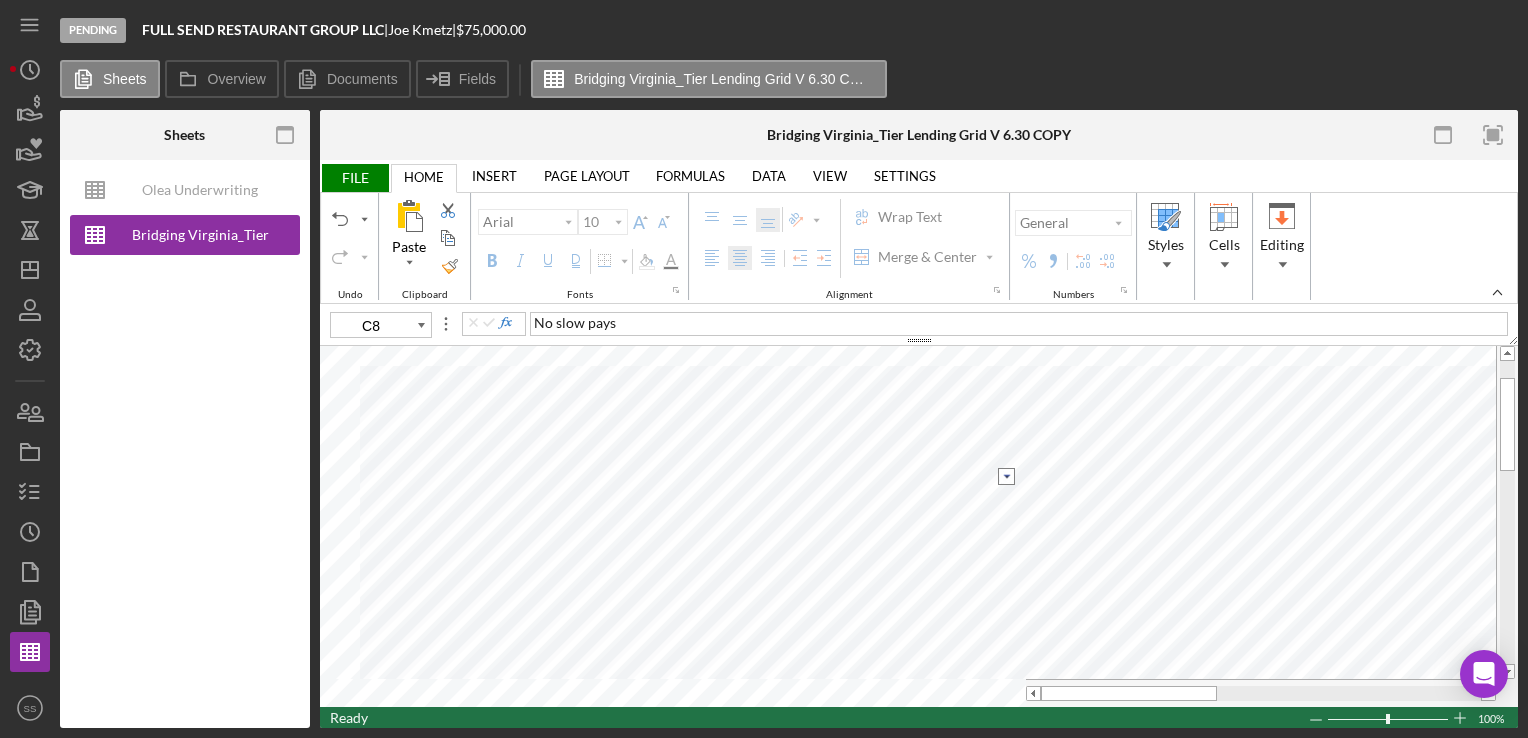 click at bounding box center (1006, 476) 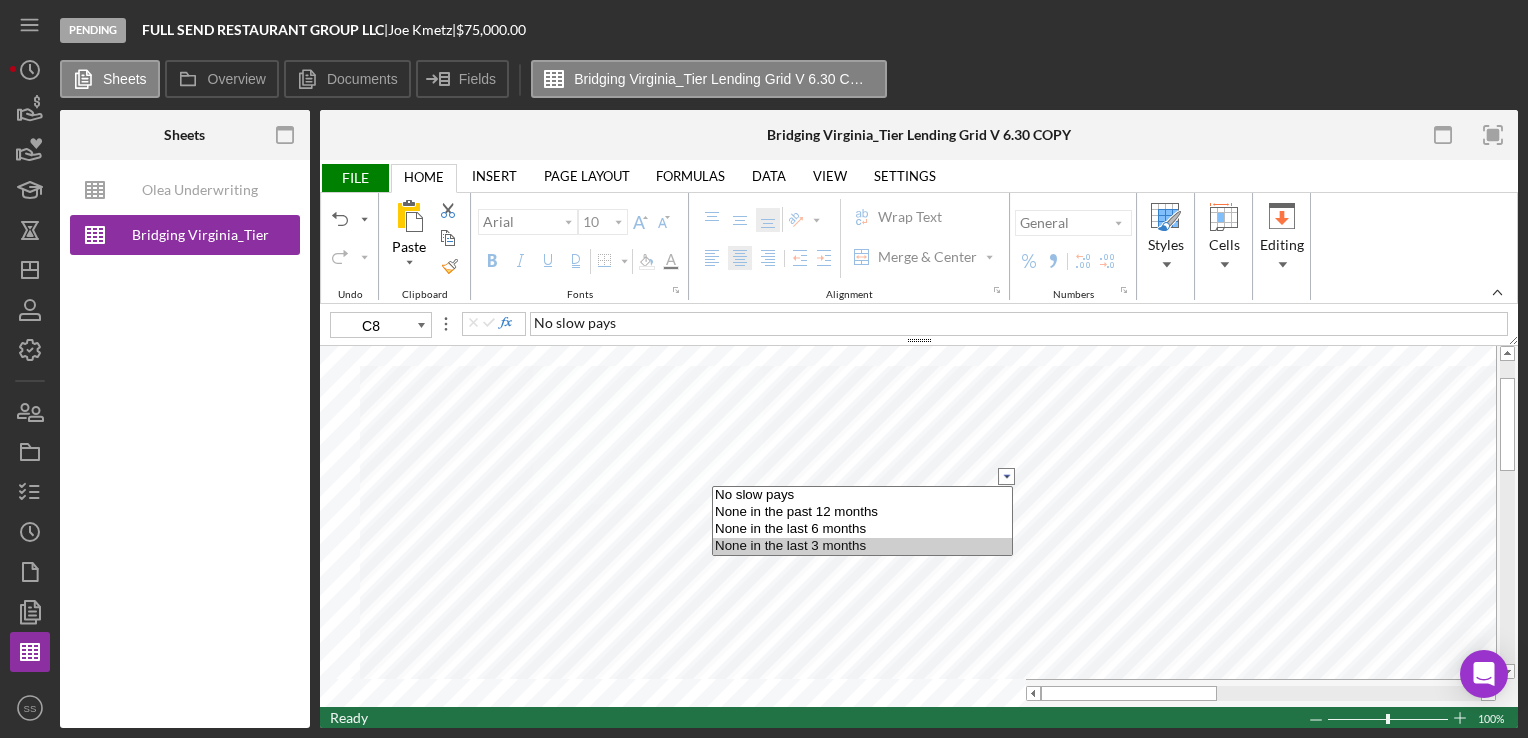 click on "None in the last 3 months" at bounding box center [862, 546] 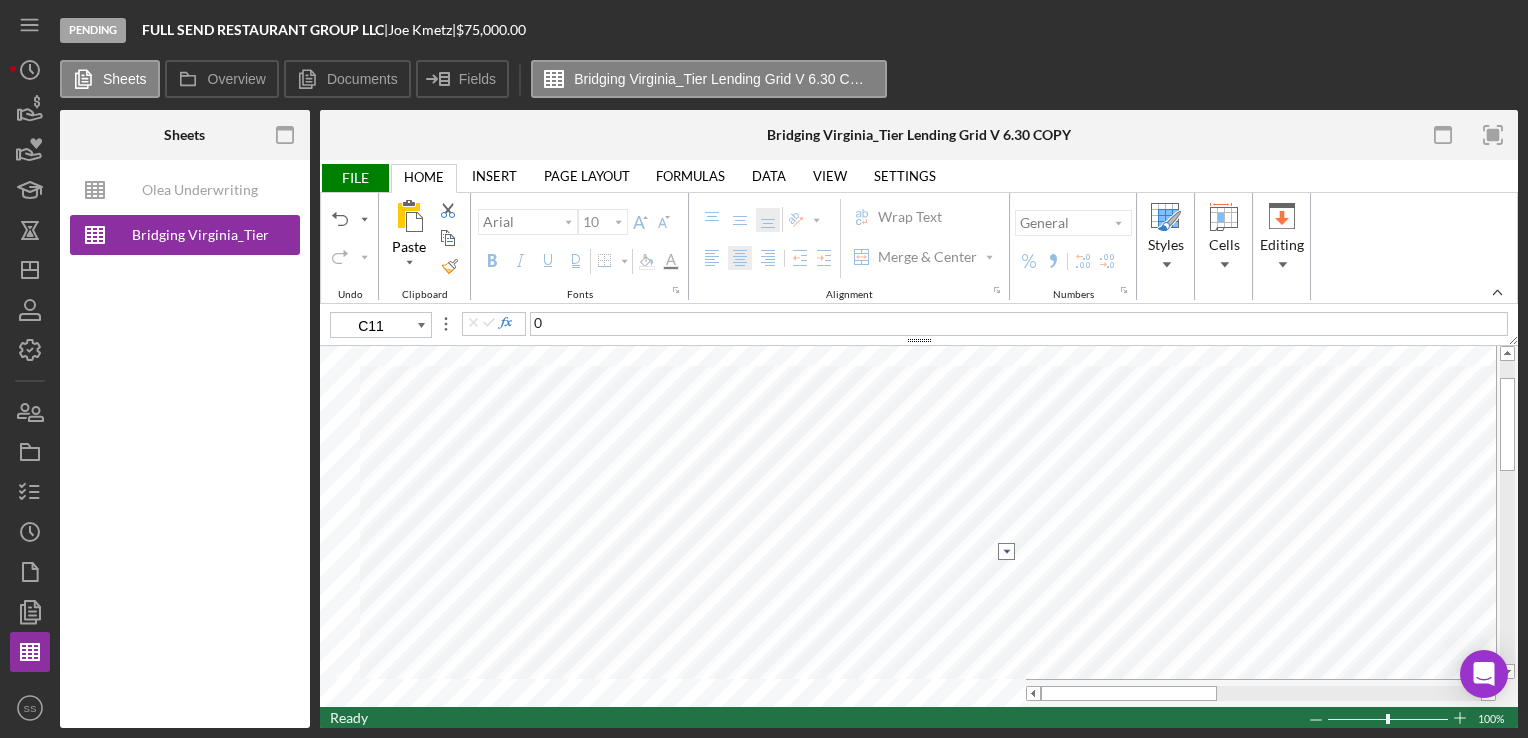 click at bounding box center [1006, 551] 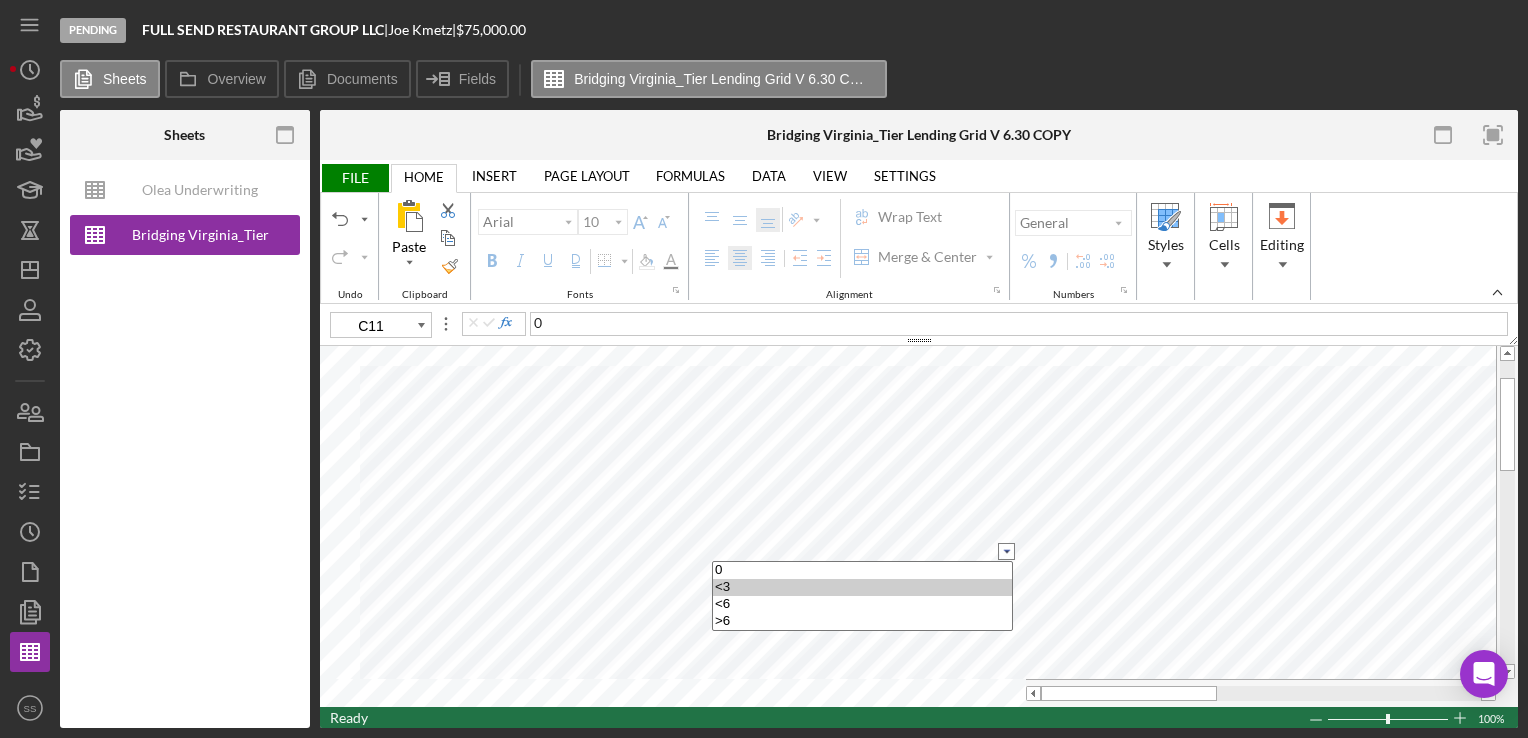 click on "<3" at bounding box center [862, 587] 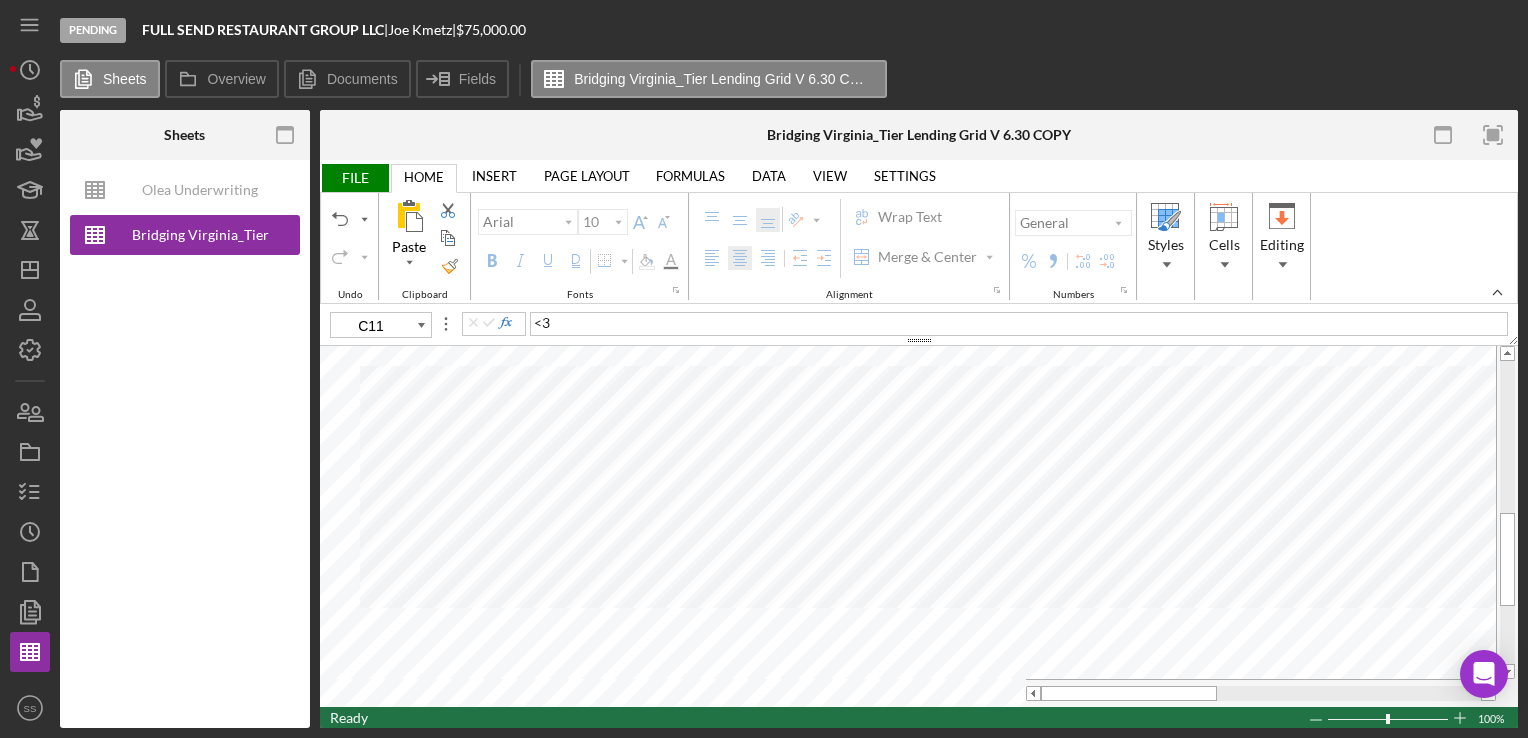 type on "C37" 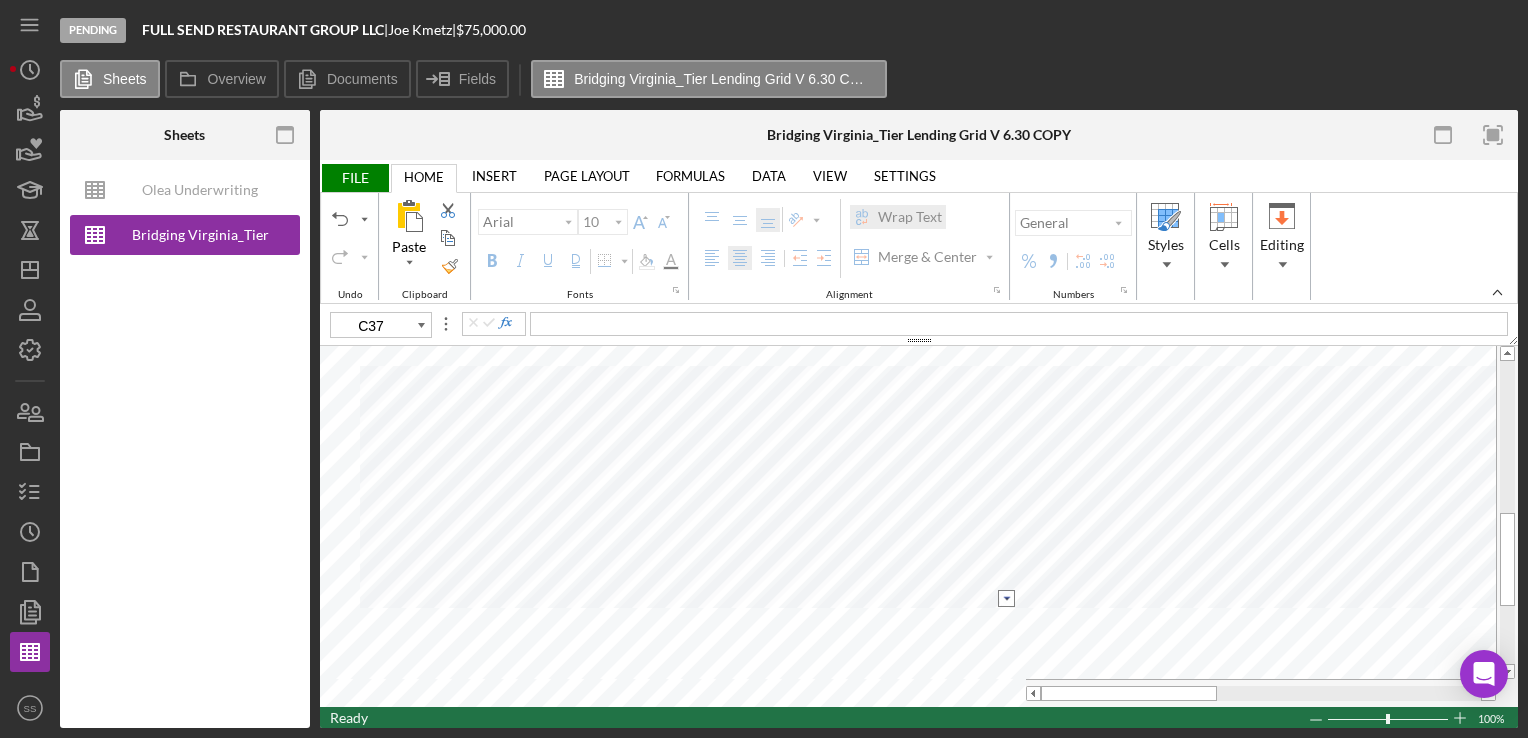 type 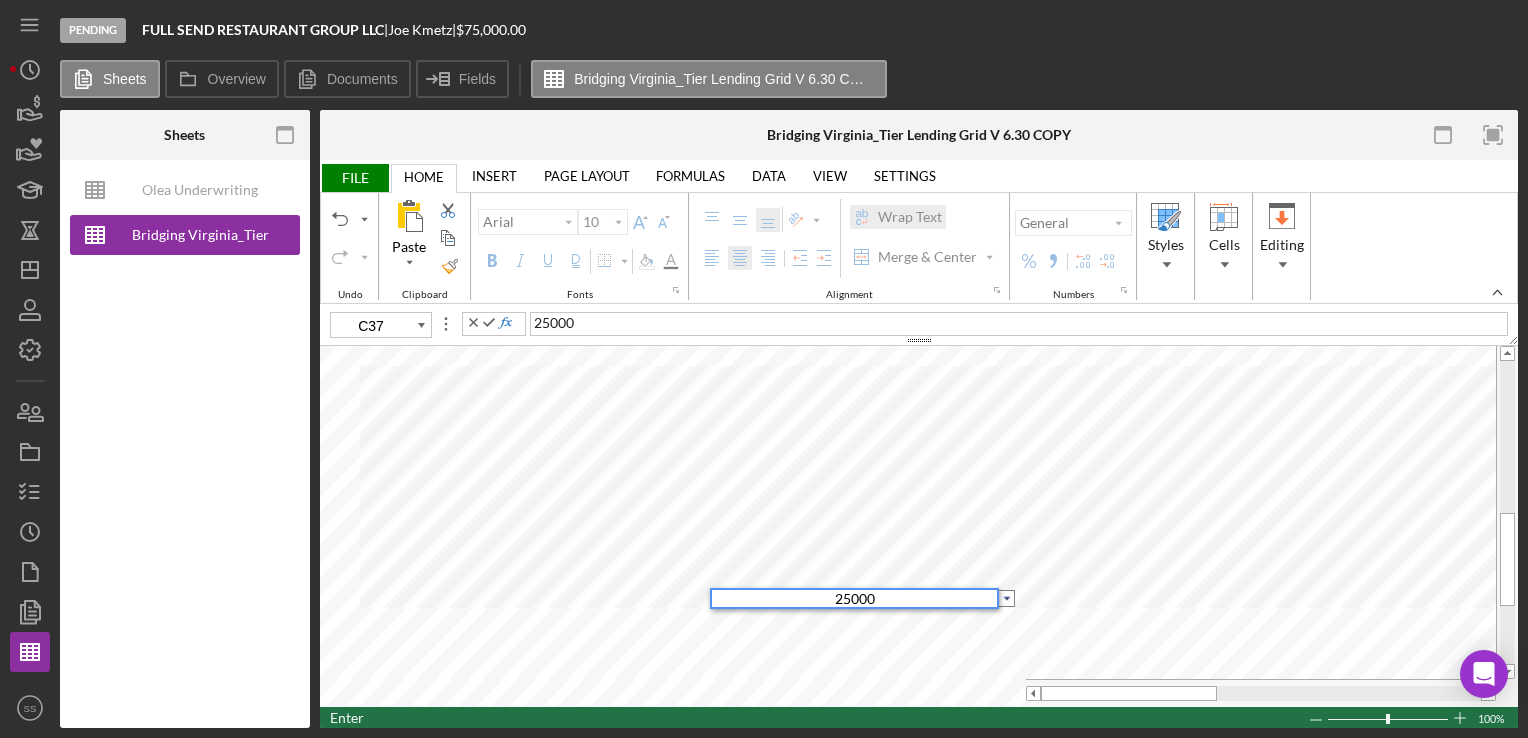 click at bounding box center (1006, 598) 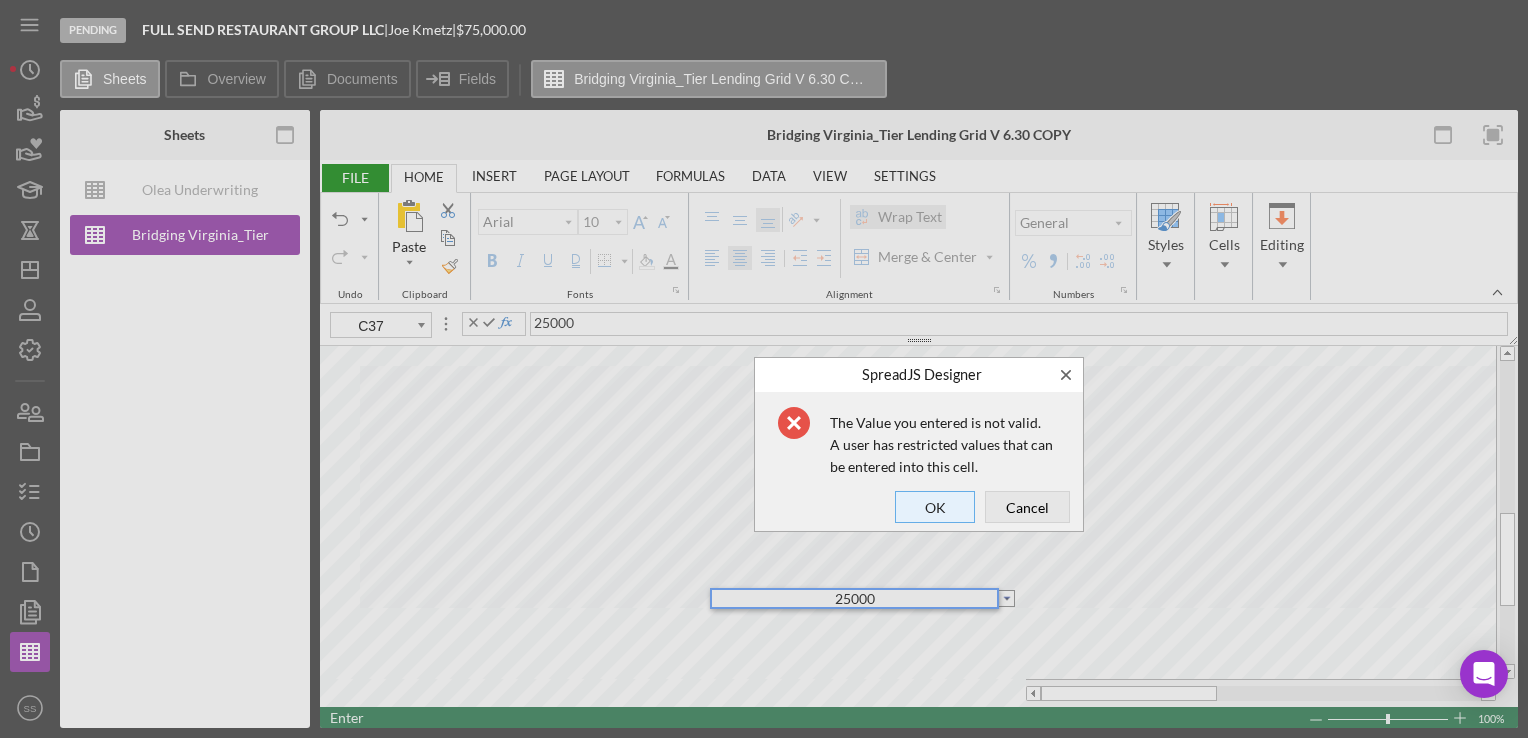 click on "OK" at bounding box center [935, 507] 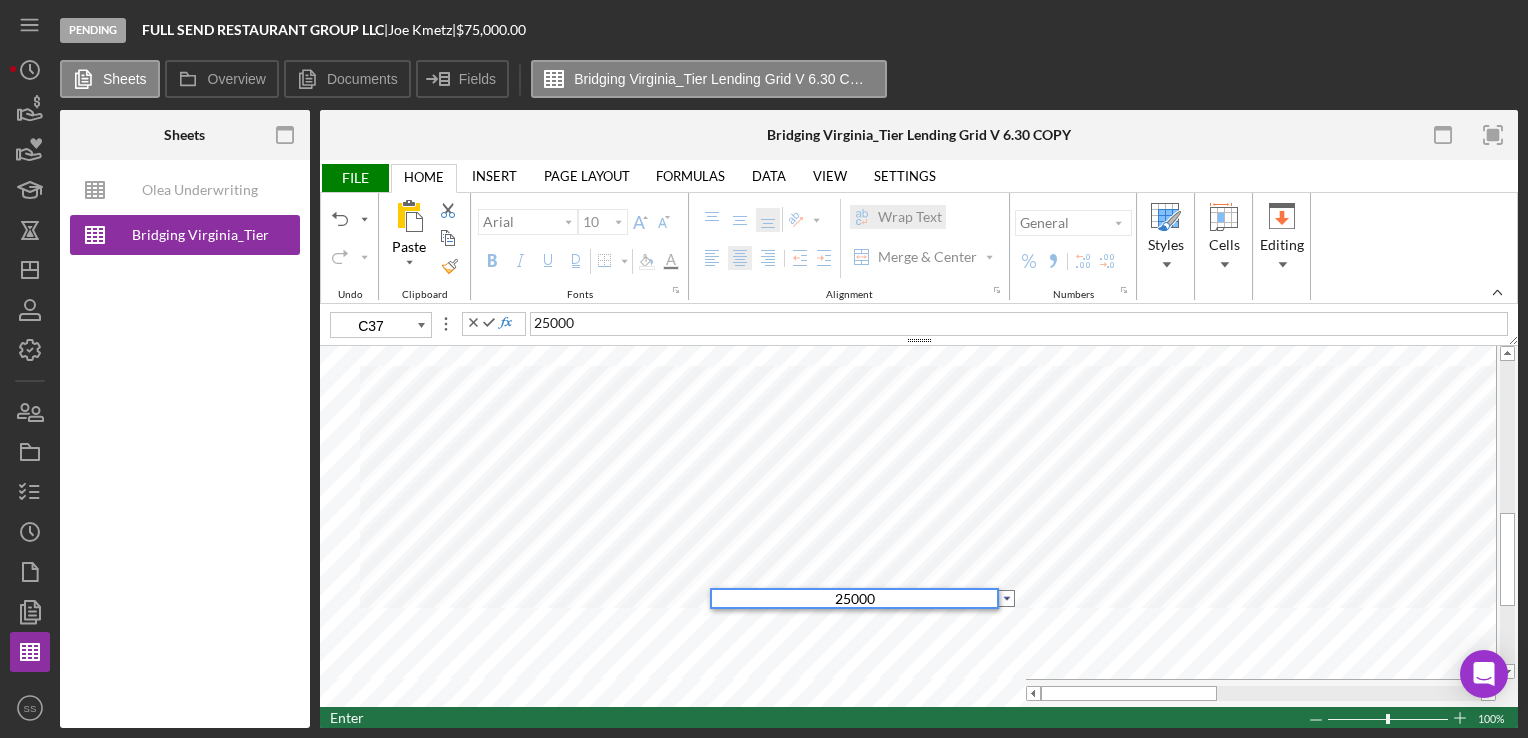 click on "25000" at bounding box center [854, 598] 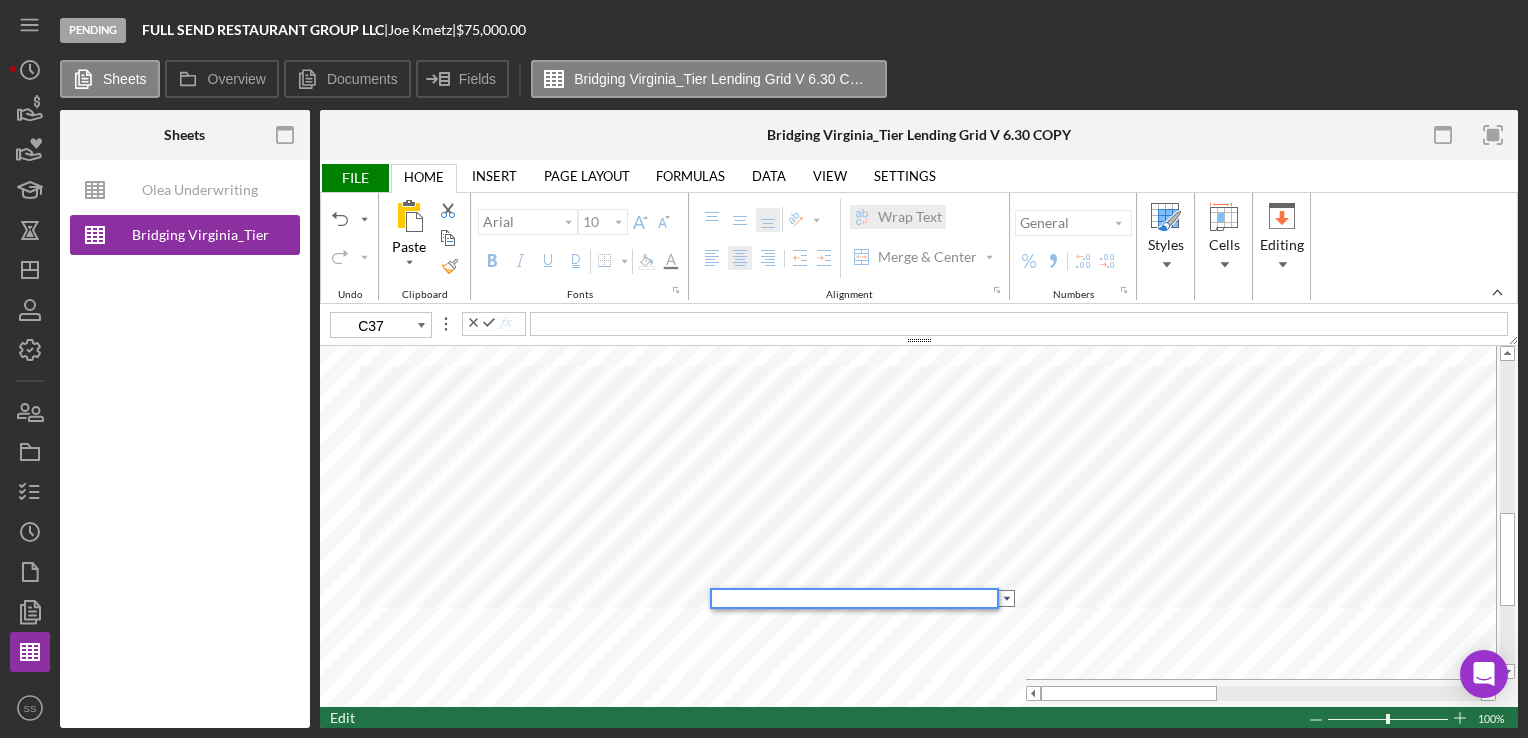 click at bounding box center [1006, 598] 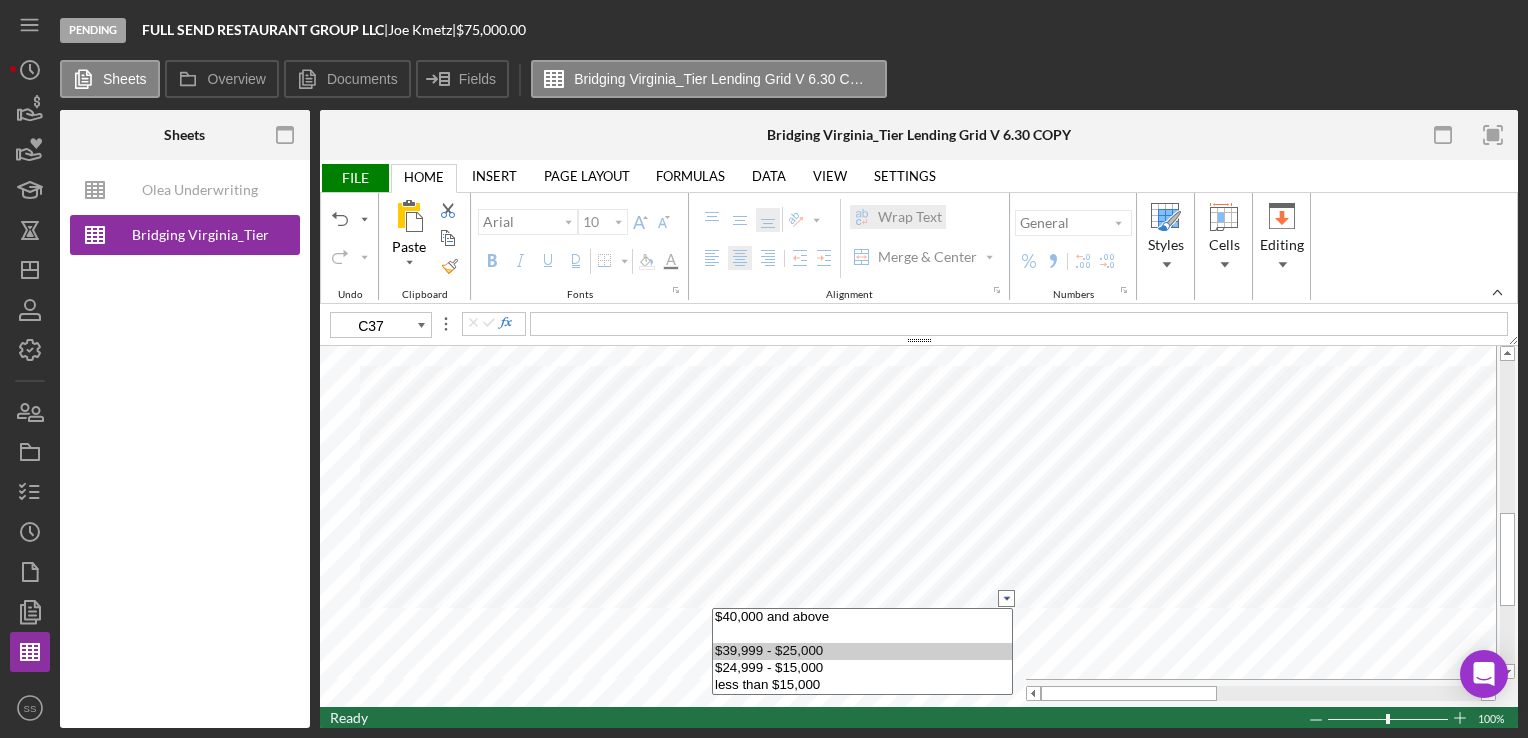 click on "$39,999 - $25,000" at bounding box center [862, 651] 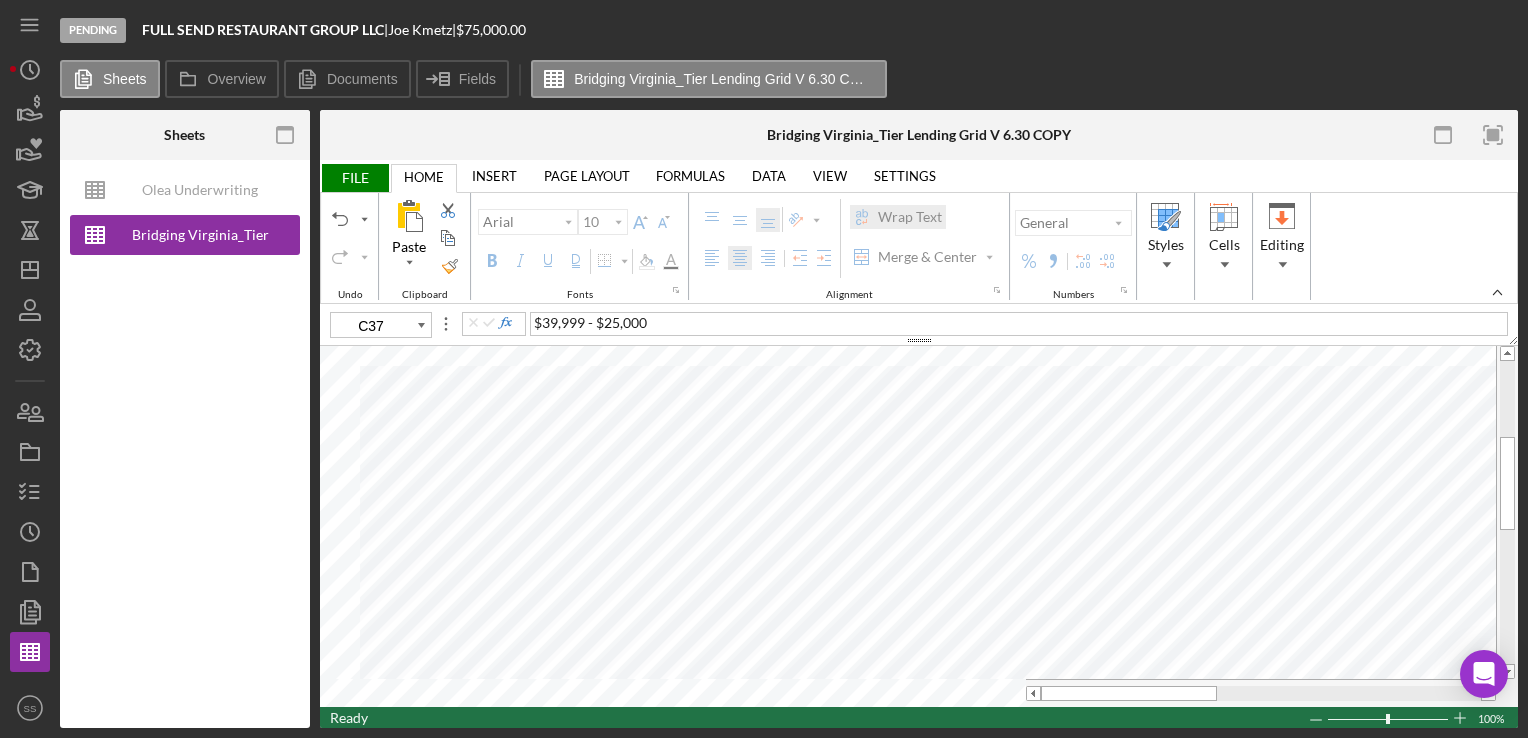 click on "FILE" at bounding box center (354, 178) 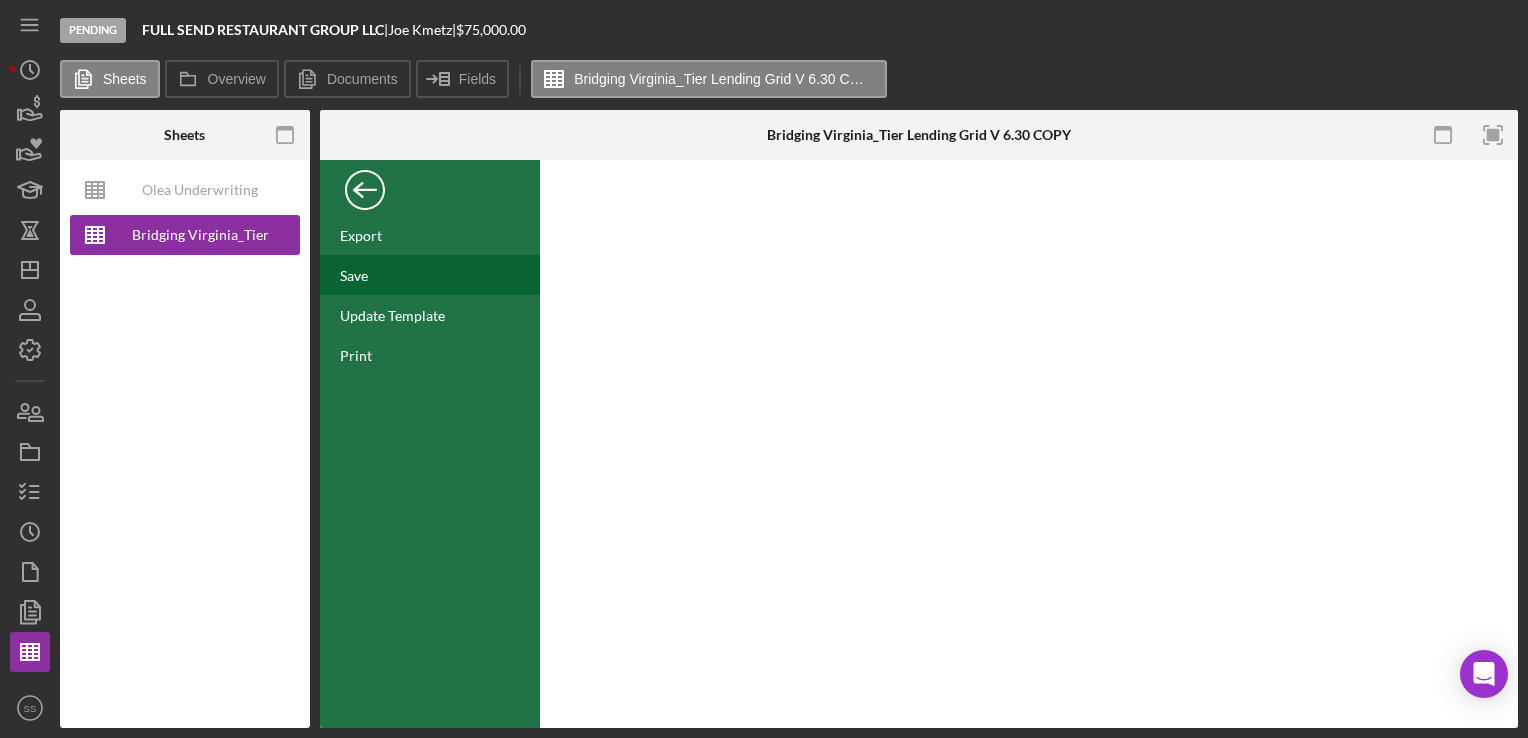 click on "Save" at bounding box center (354, 275) 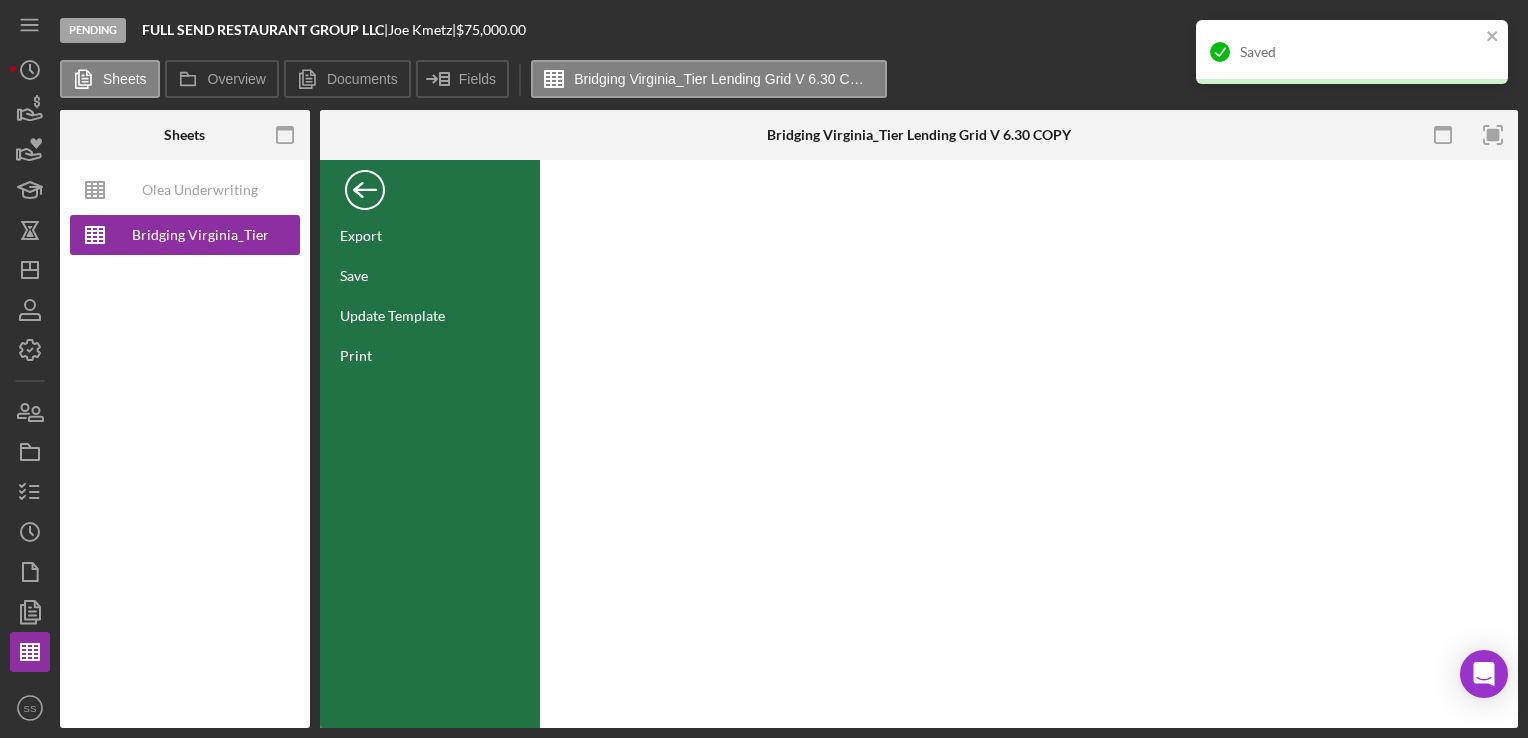 click at bounding box center [365, 185] 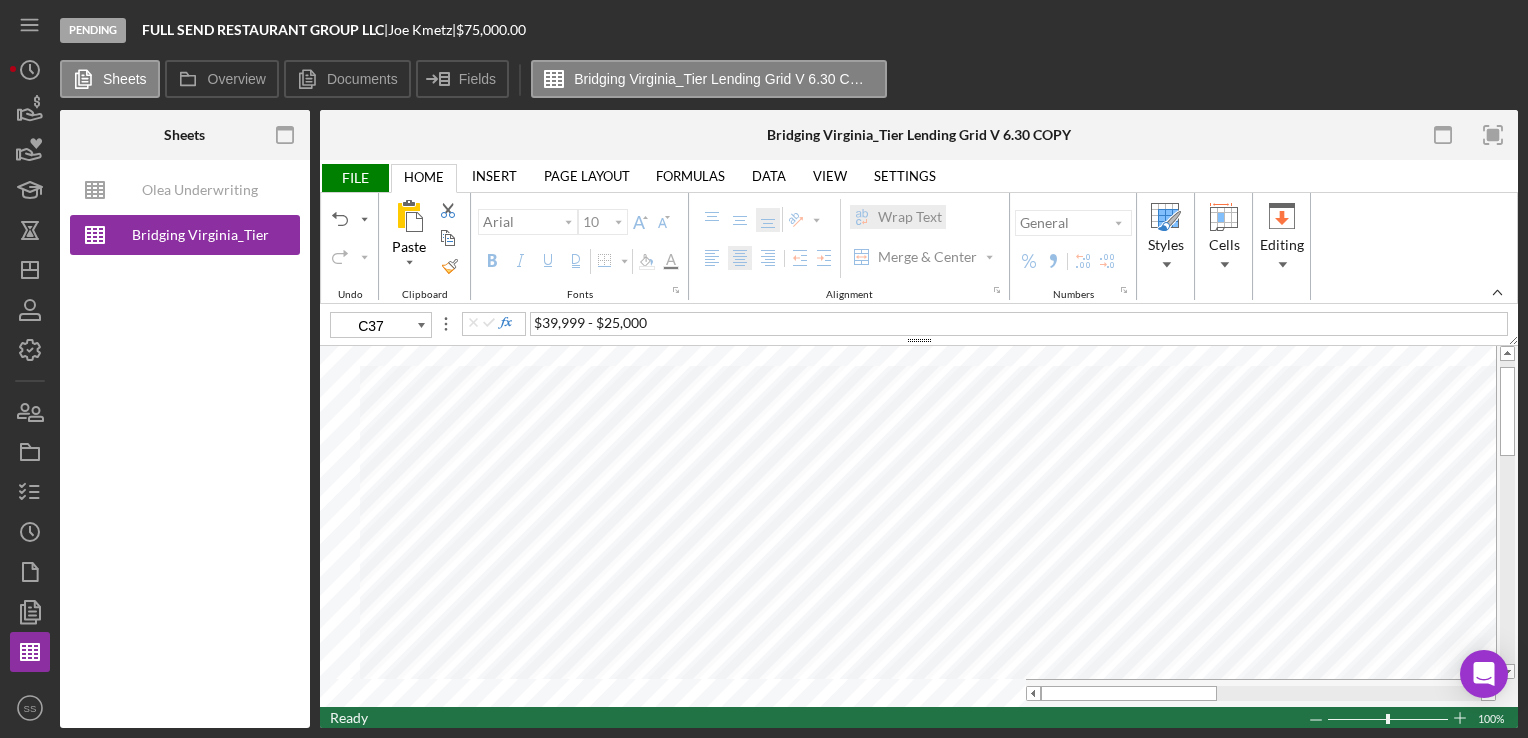 type on "11" 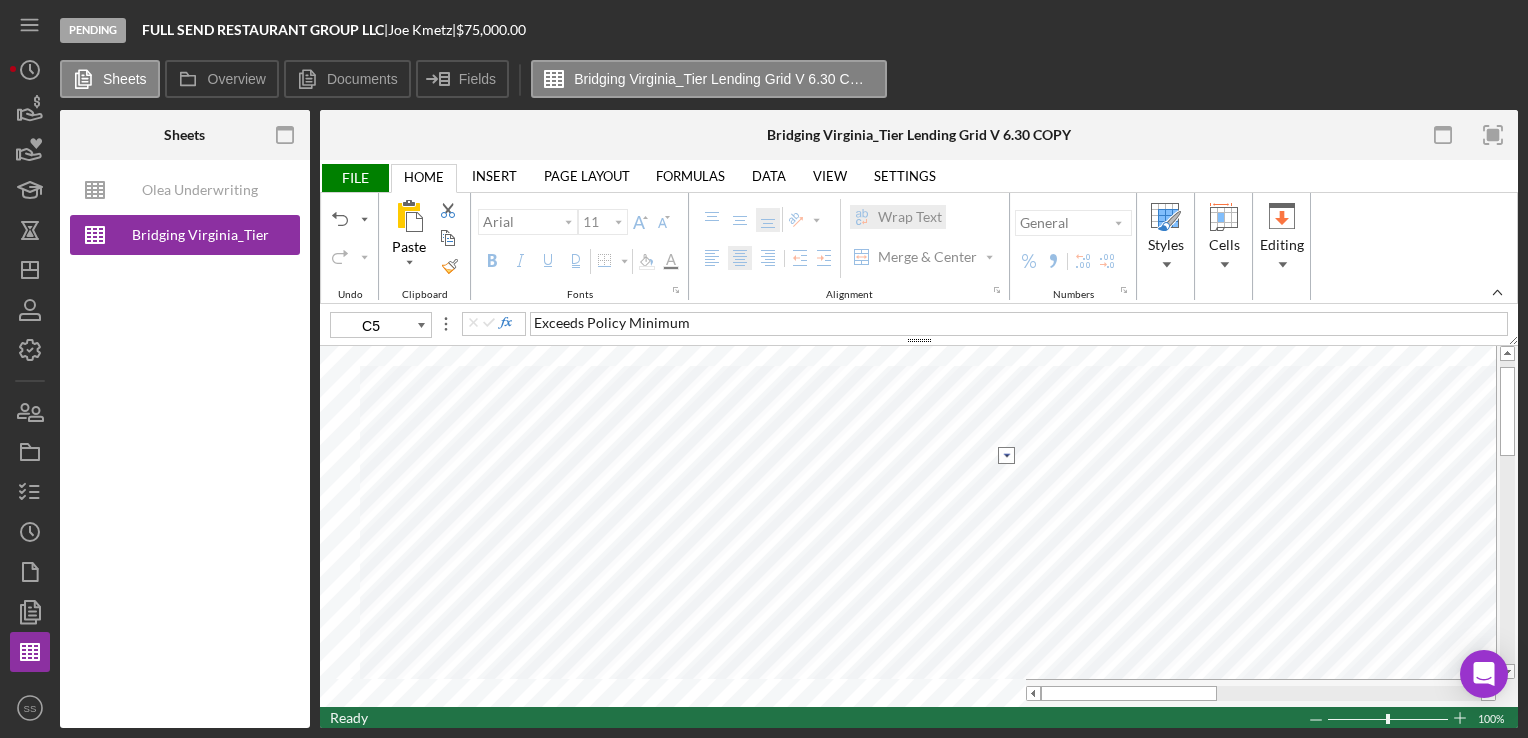type on "C4" 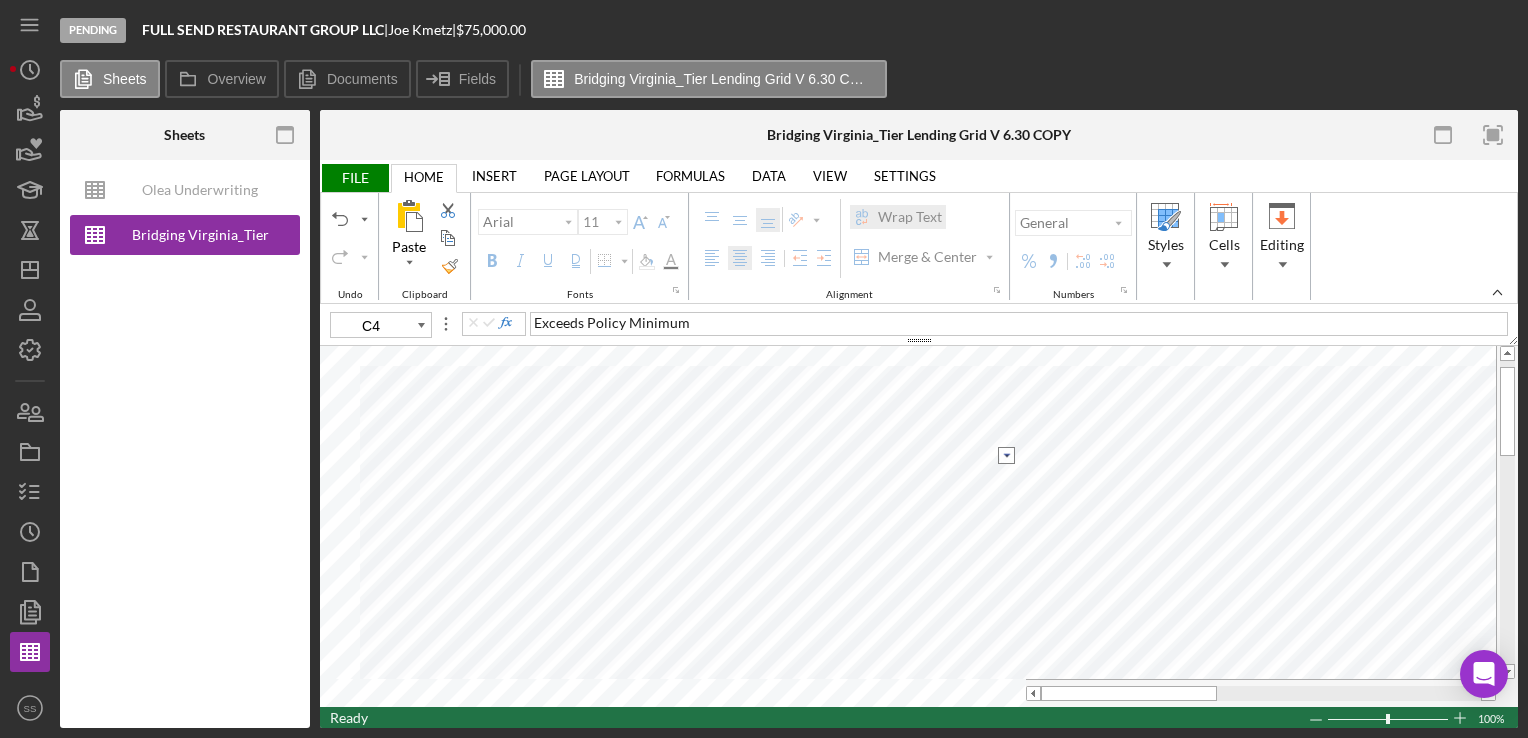 select on "All individual DTIs meet policy minimum for loan amount" 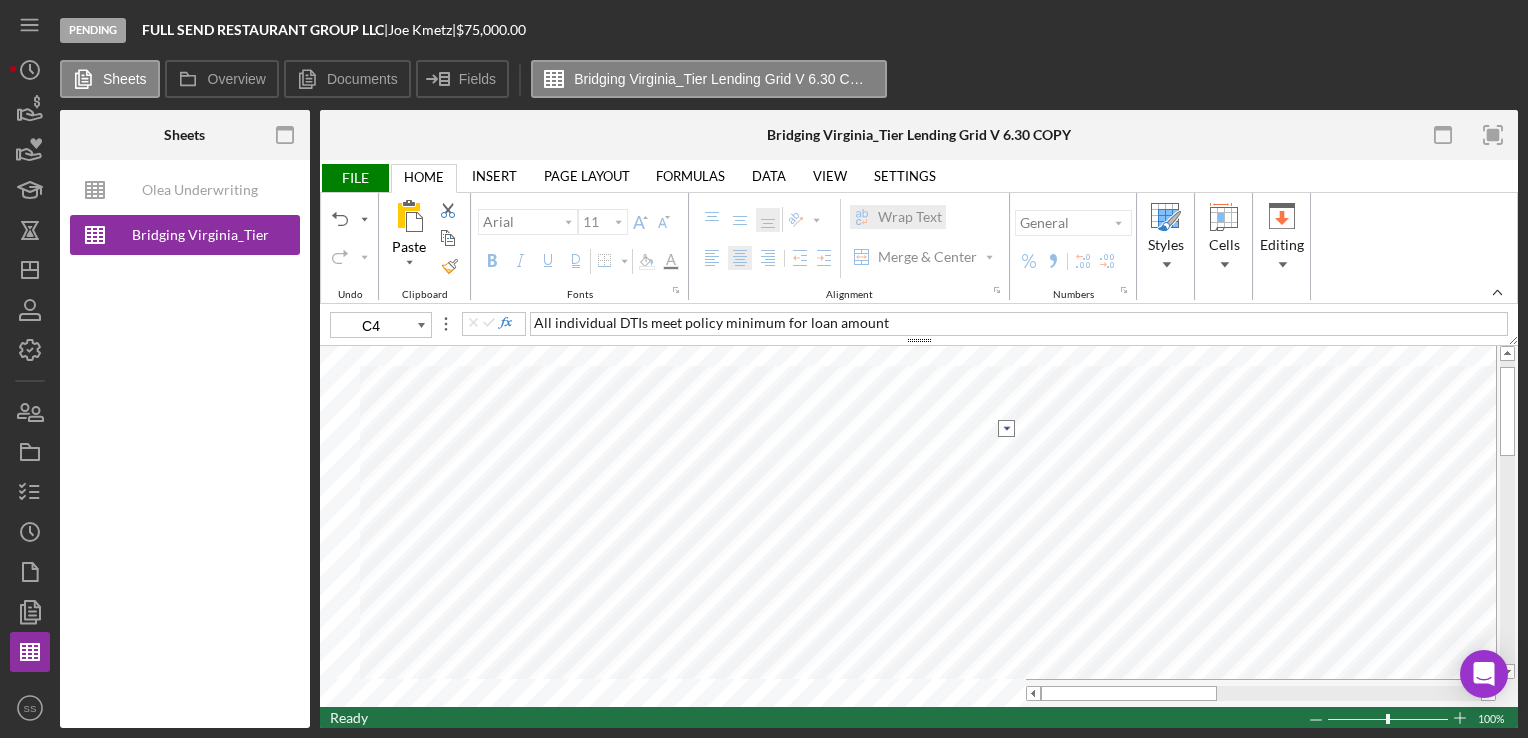 click at bounding box center (1006, 428) 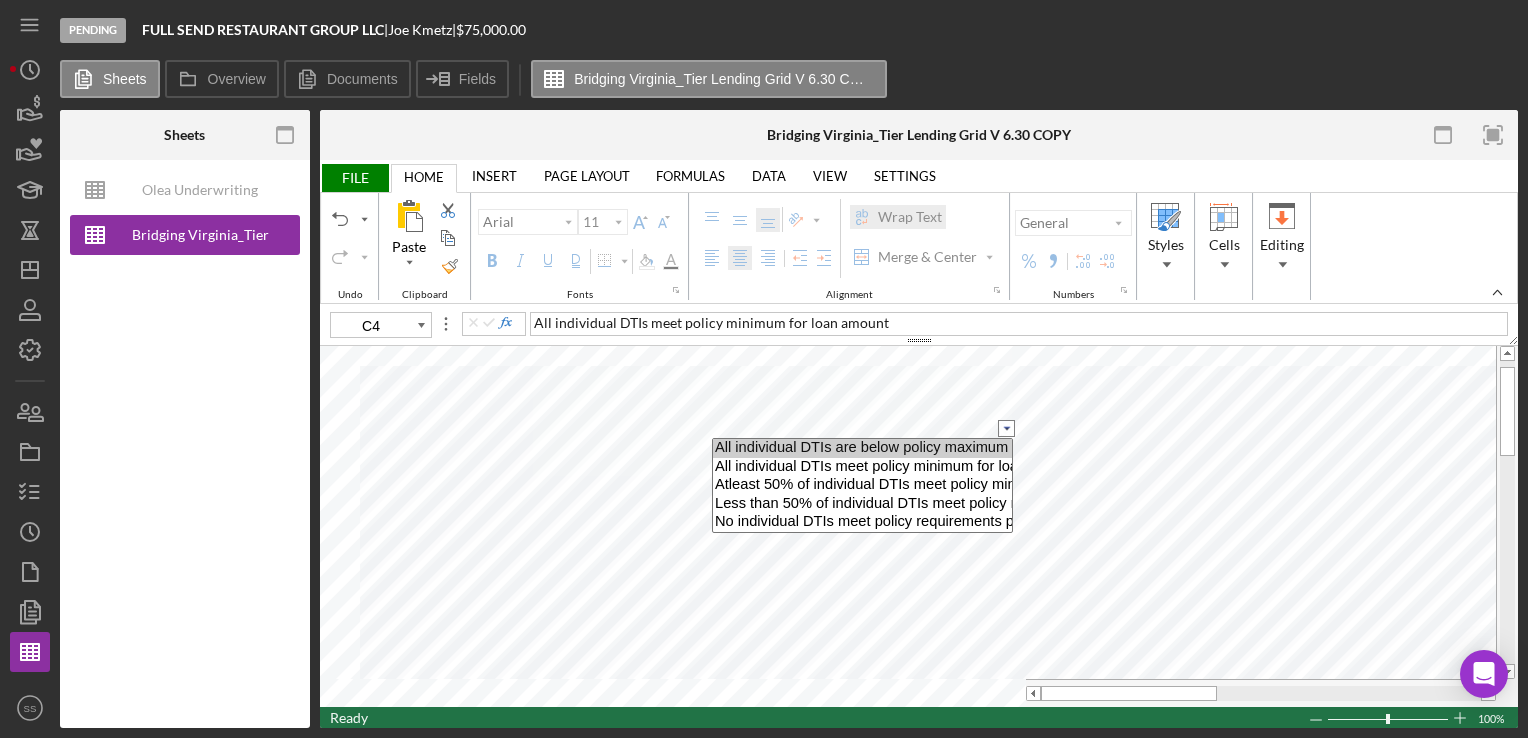 click on "All individual DTIs are below policy maximum for loan amount" at bounding box center [862, 448] 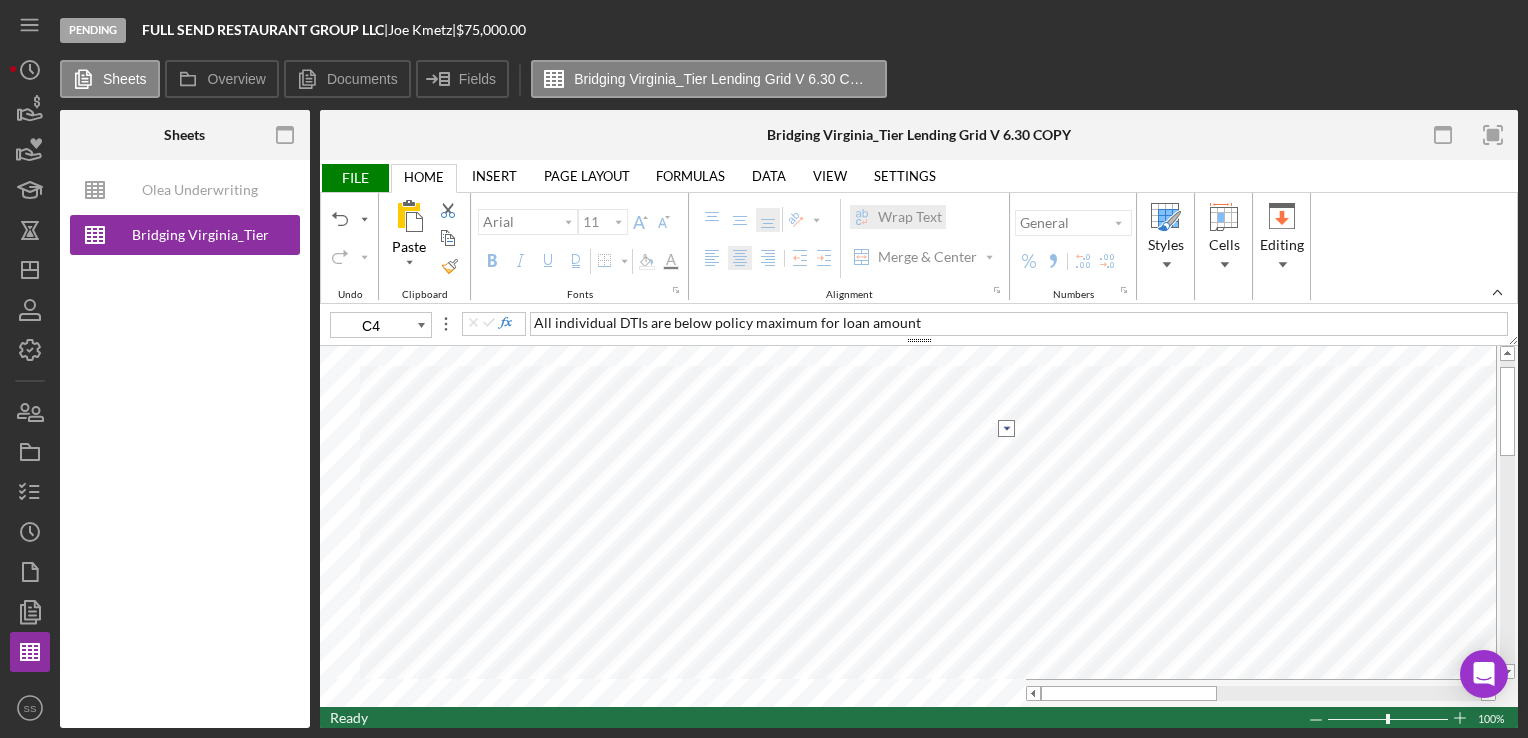 click at bounding box center [1006, 428] 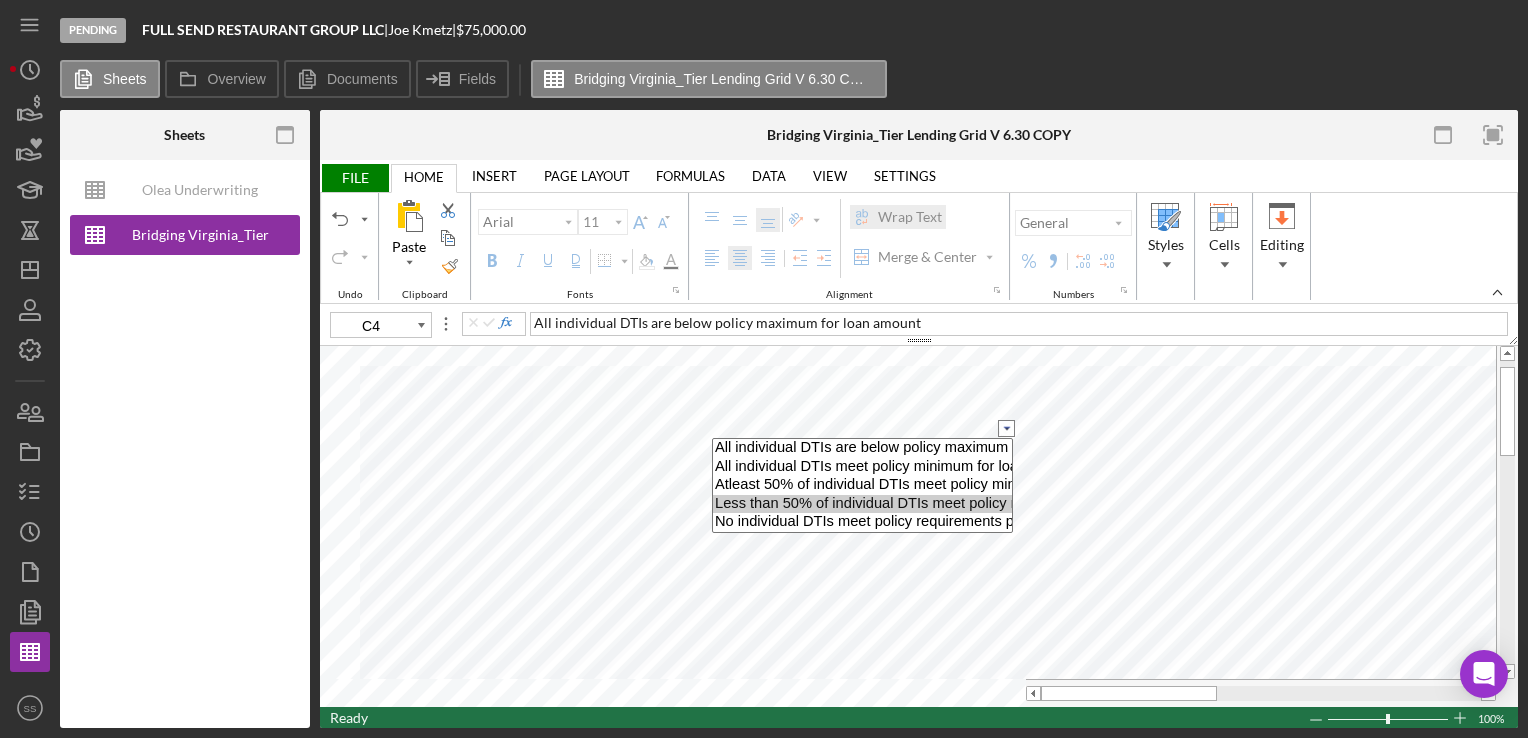 click on "Less than 50% of individual DTIs meet policy minmum per loan amount" at bounding box center (862, 504) 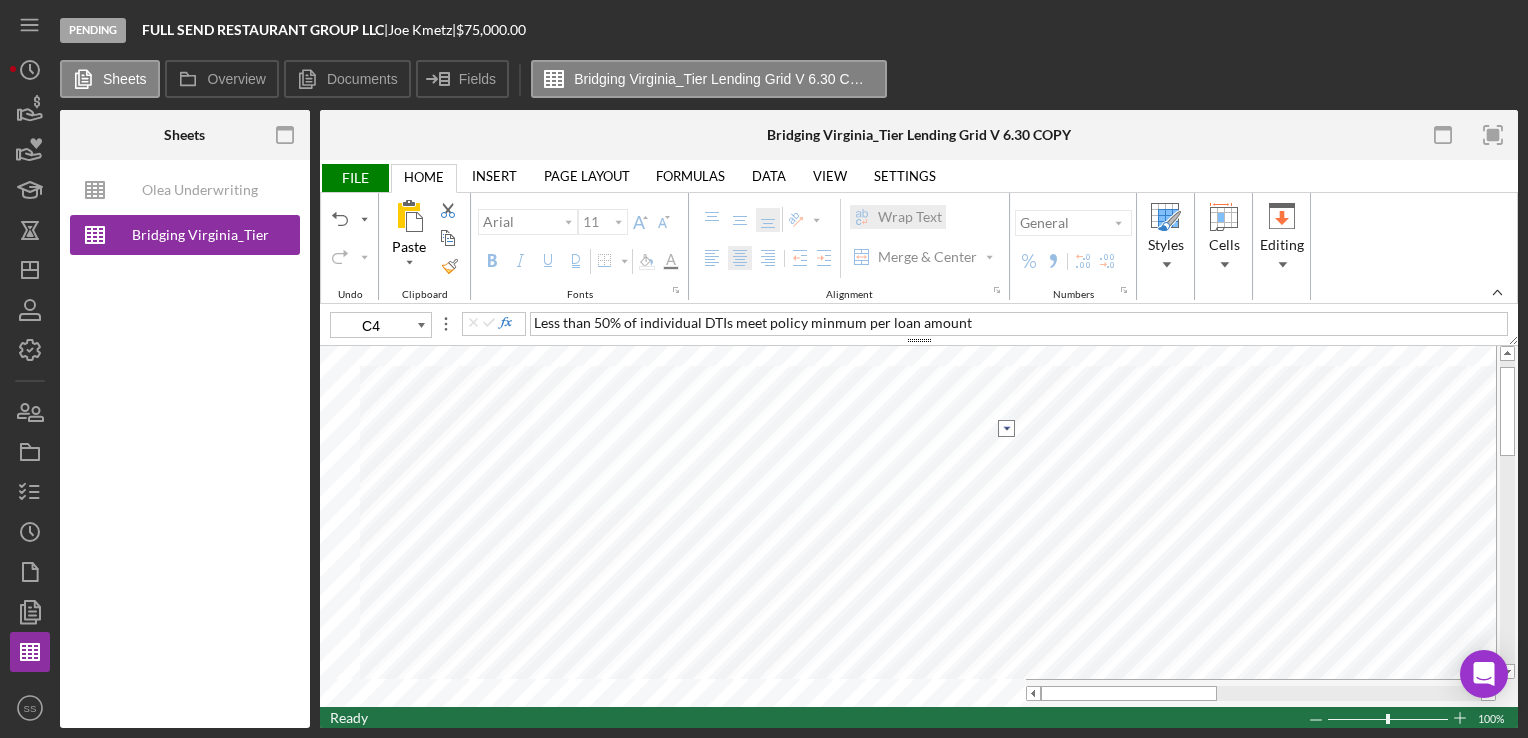 click at bounding box center [1006, 428] 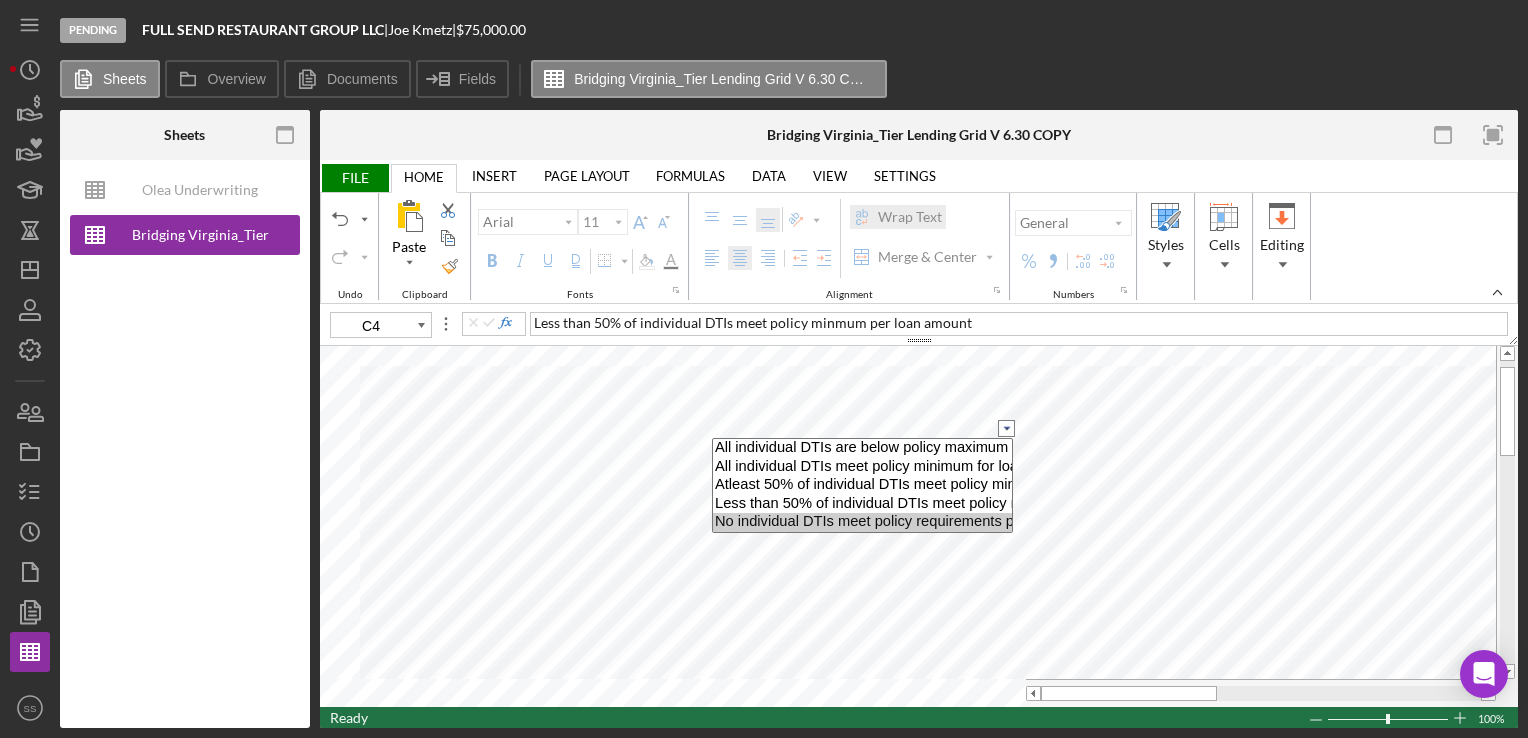 click on "No individual DTIs meet policy requirements per loan amount" at bounding box center [862, 522] 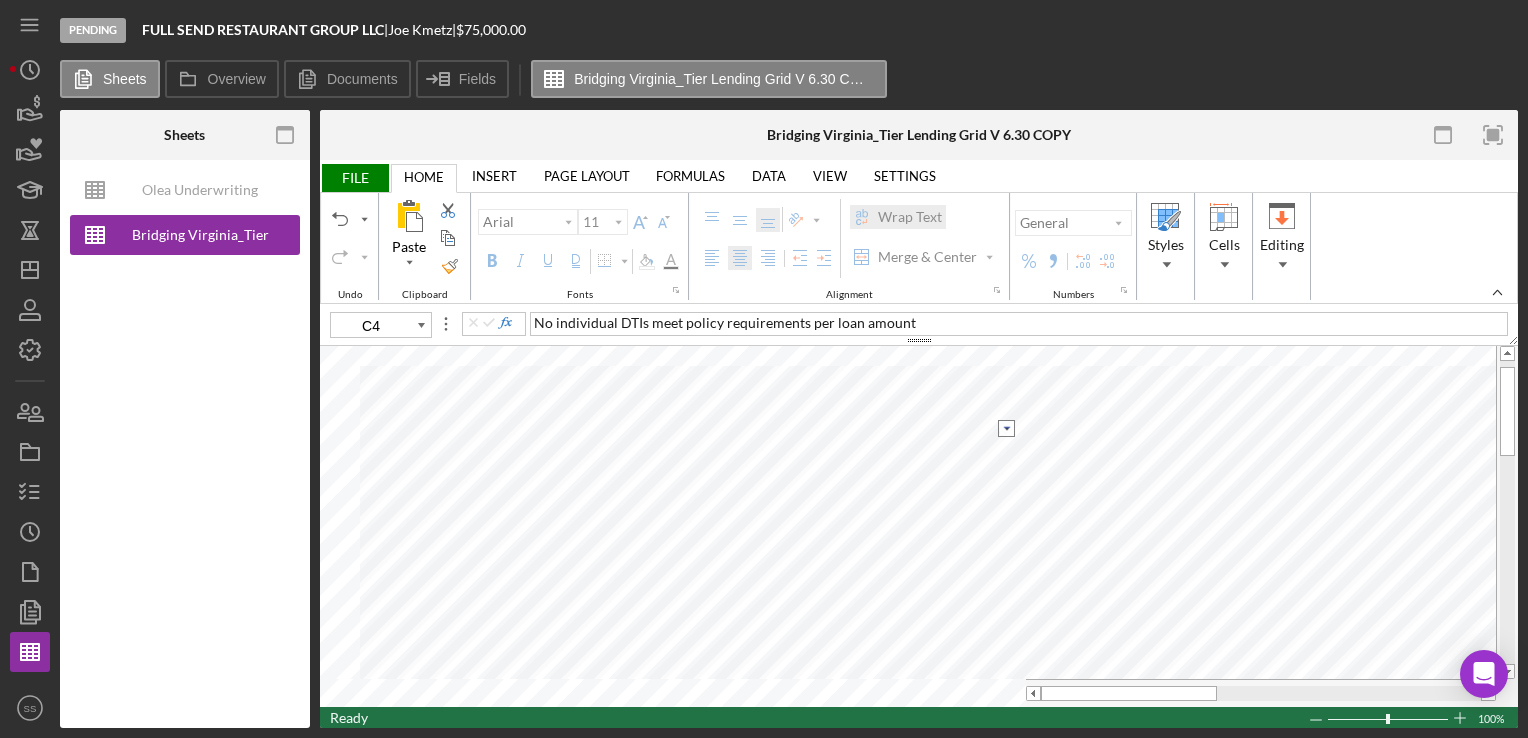 type on "C5" 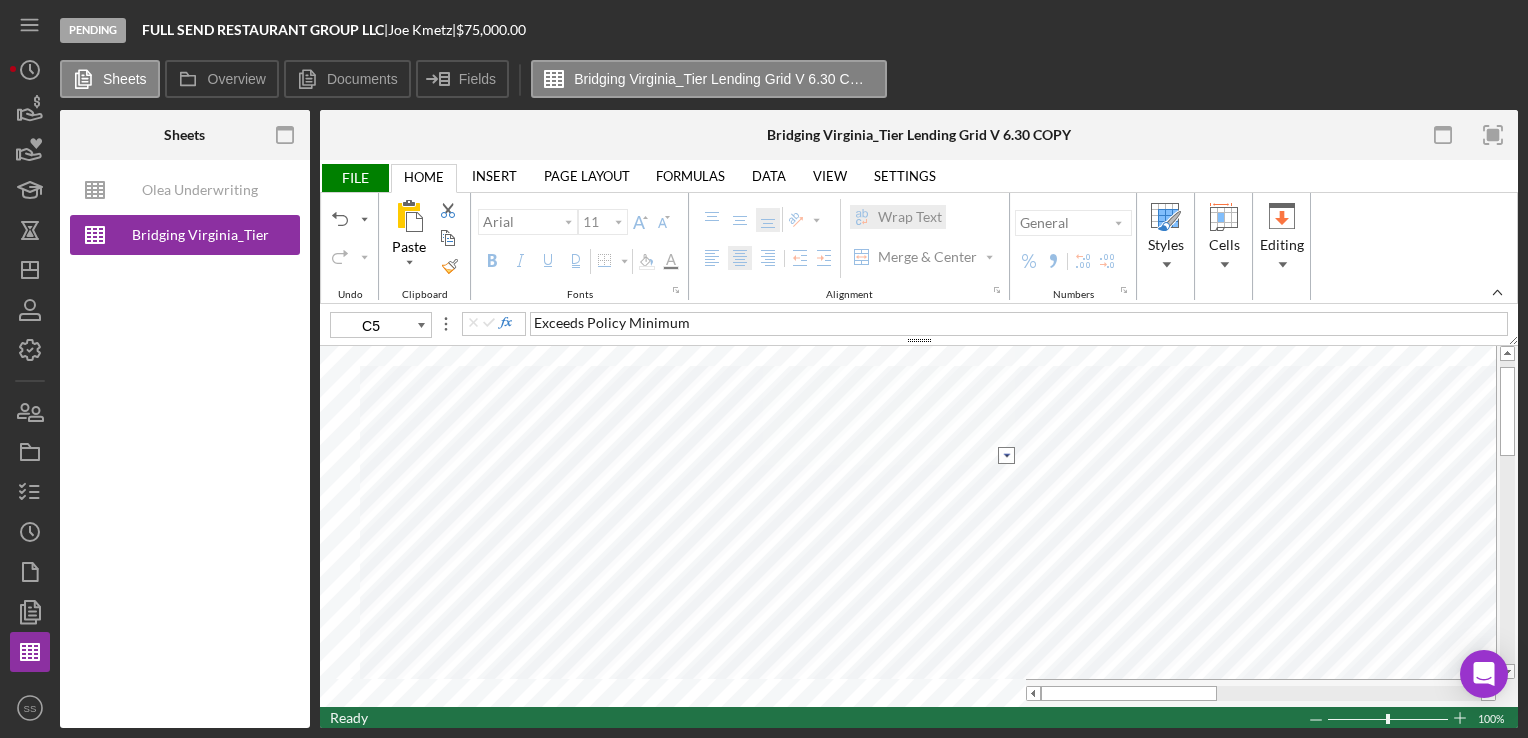 click at bounding box center (1006, 455) 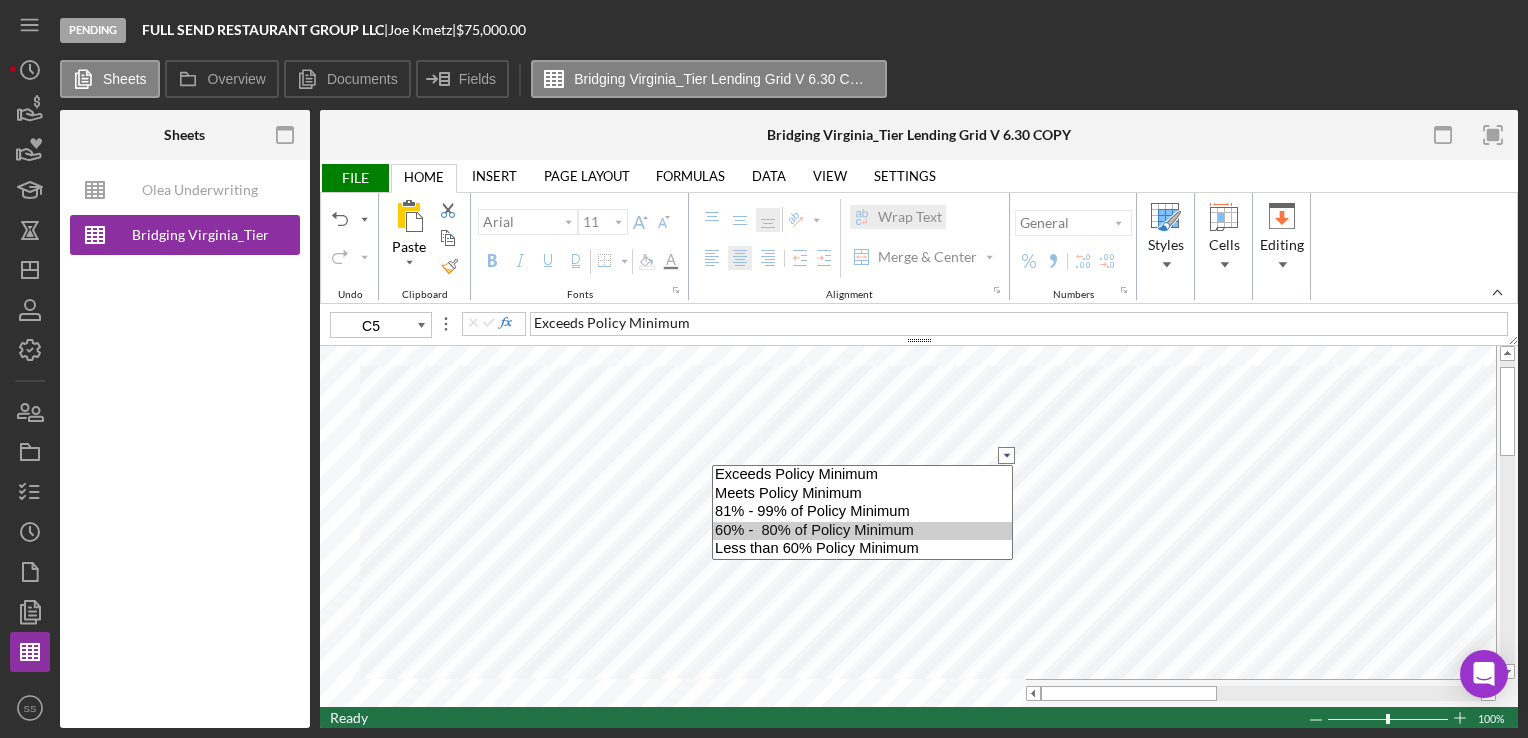 click on "60% -  80% of Policy Minimum" at bounding box center (862, 531) 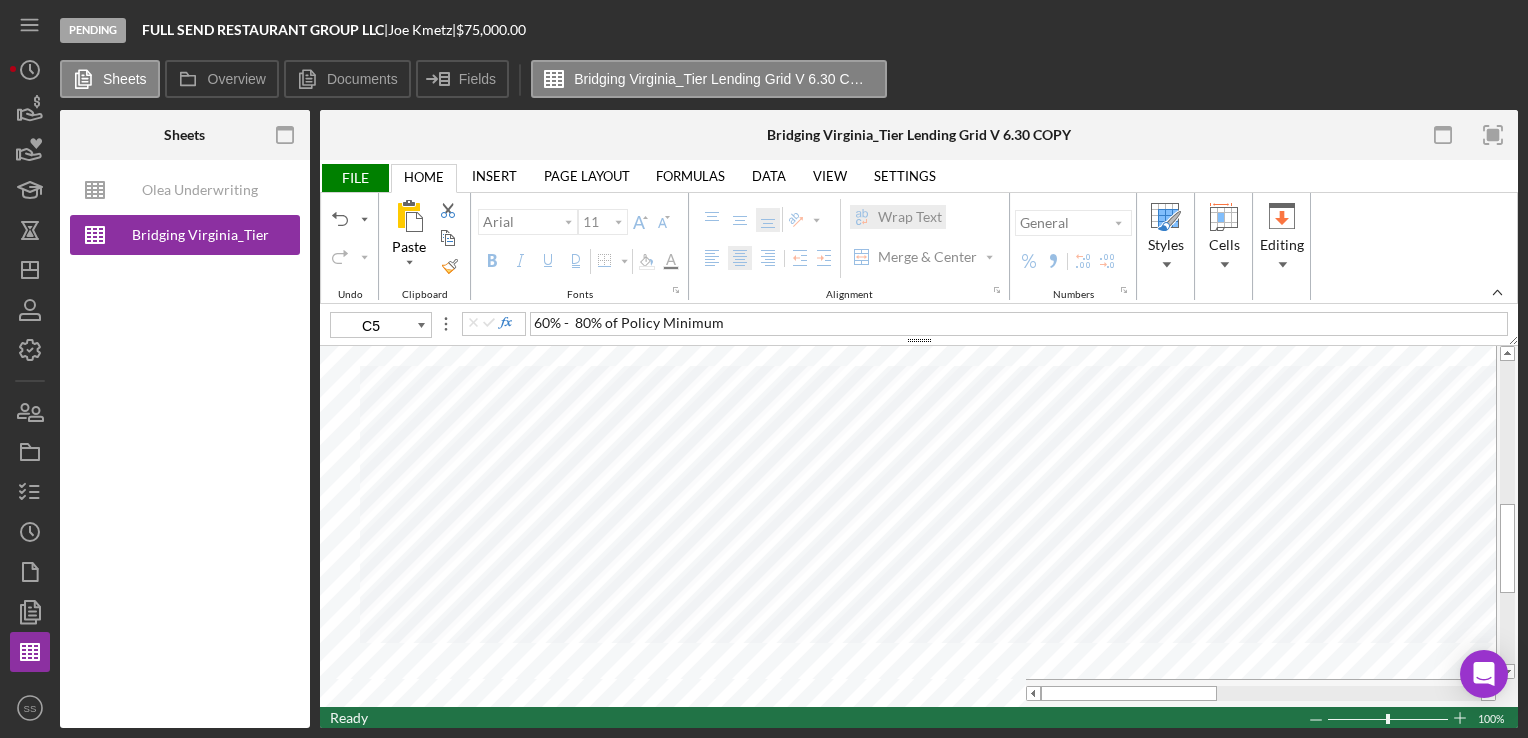 type on "10" 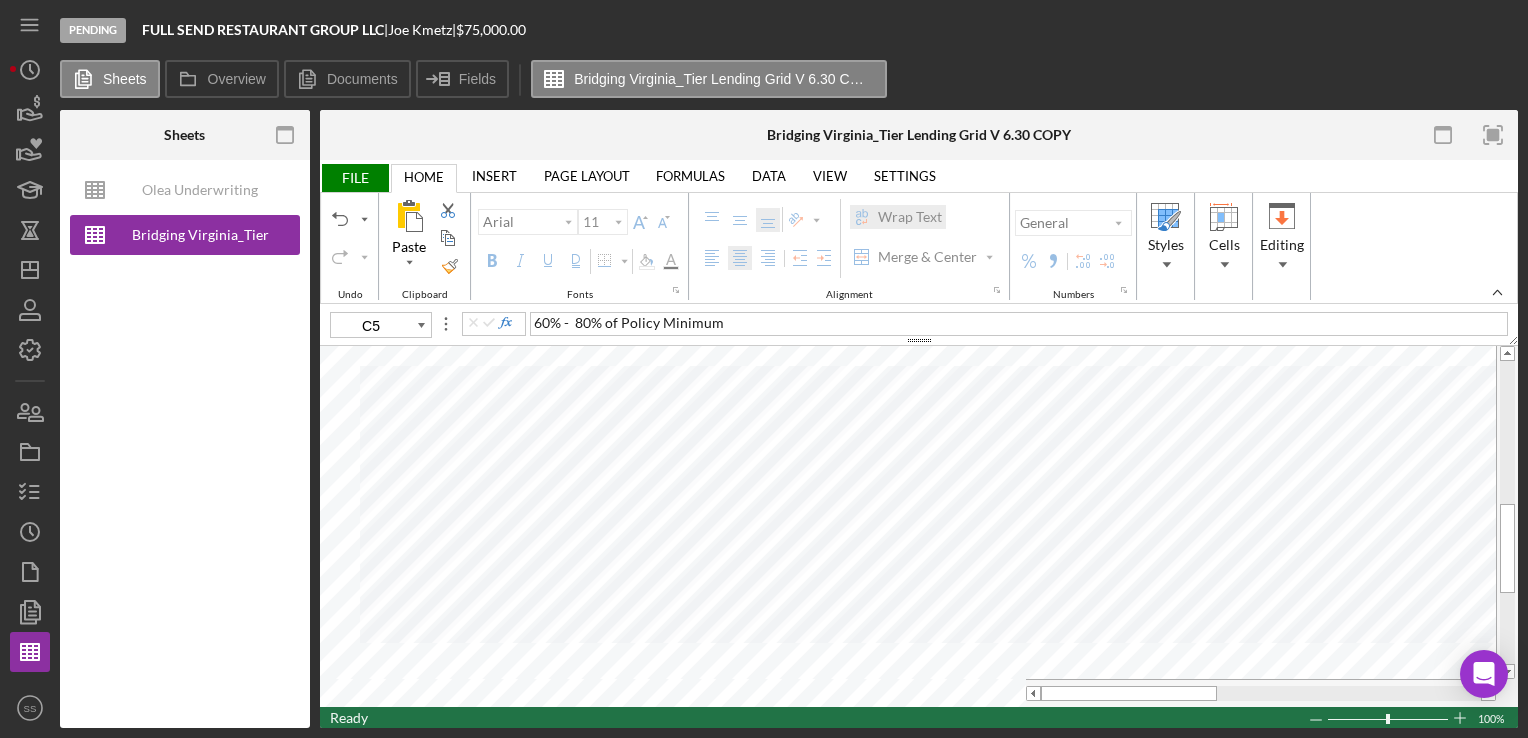 type on "C37" 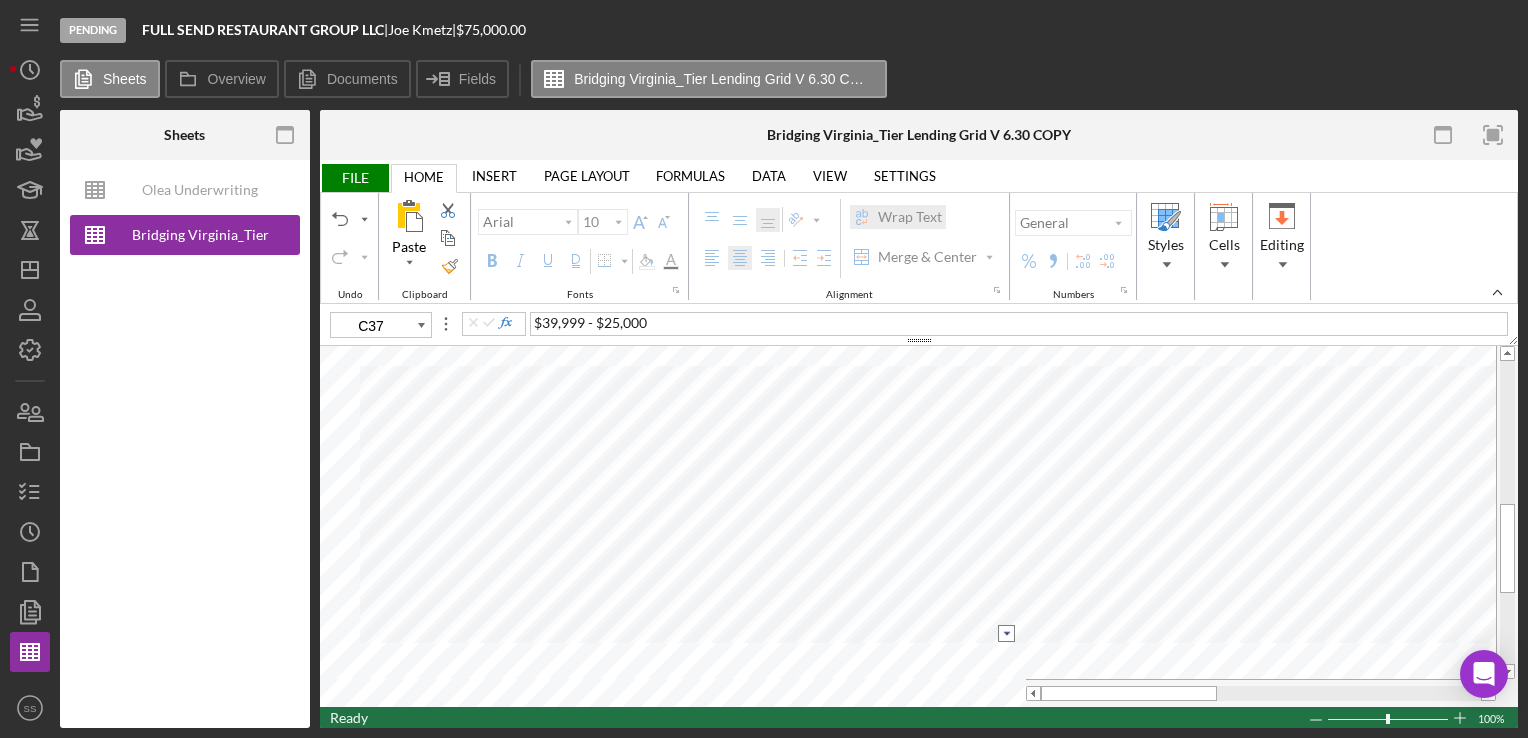 click at bounding box center (1006, 633) 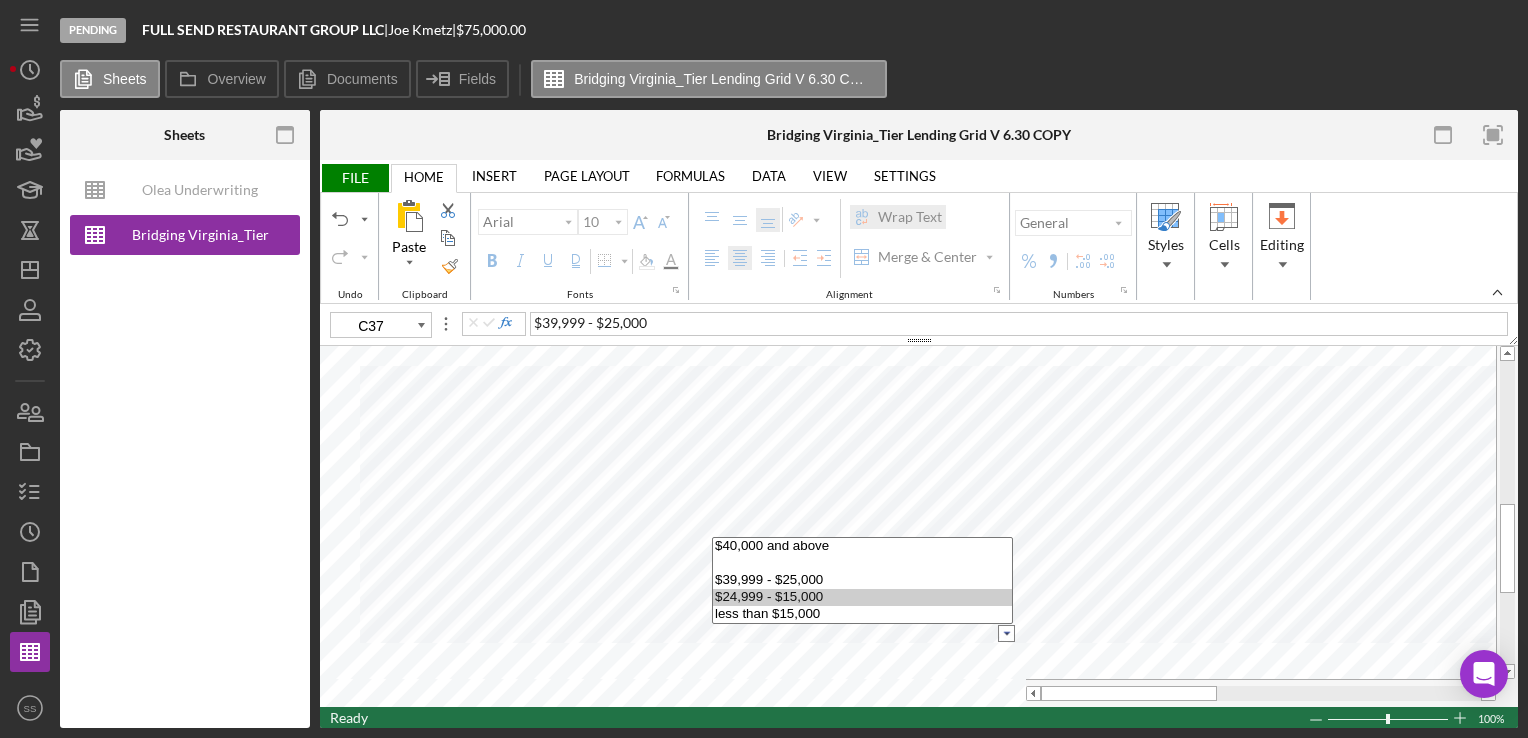 click on "$24,999 - $15,000" at bounding box center (862, 597) 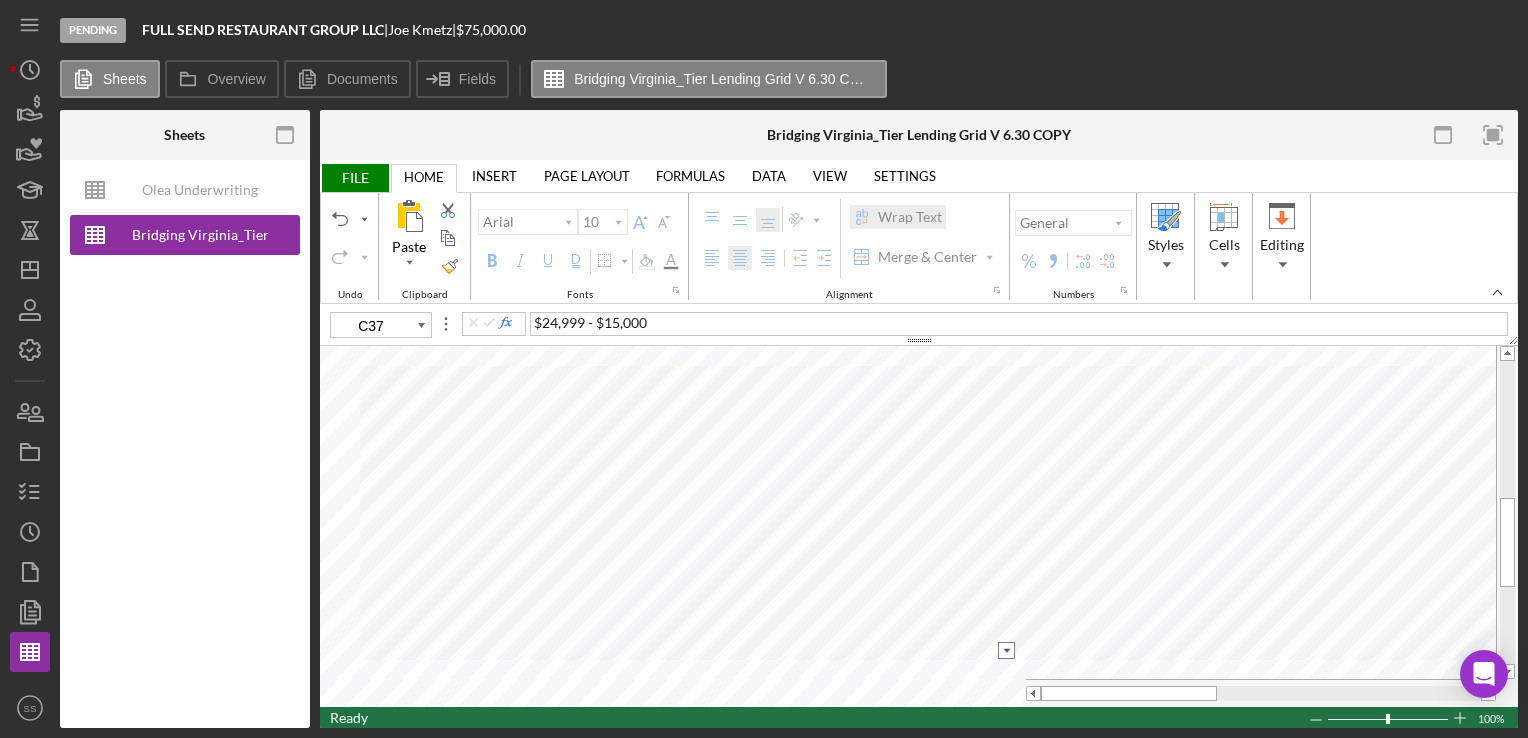 click at bounding box center [1006, 650] 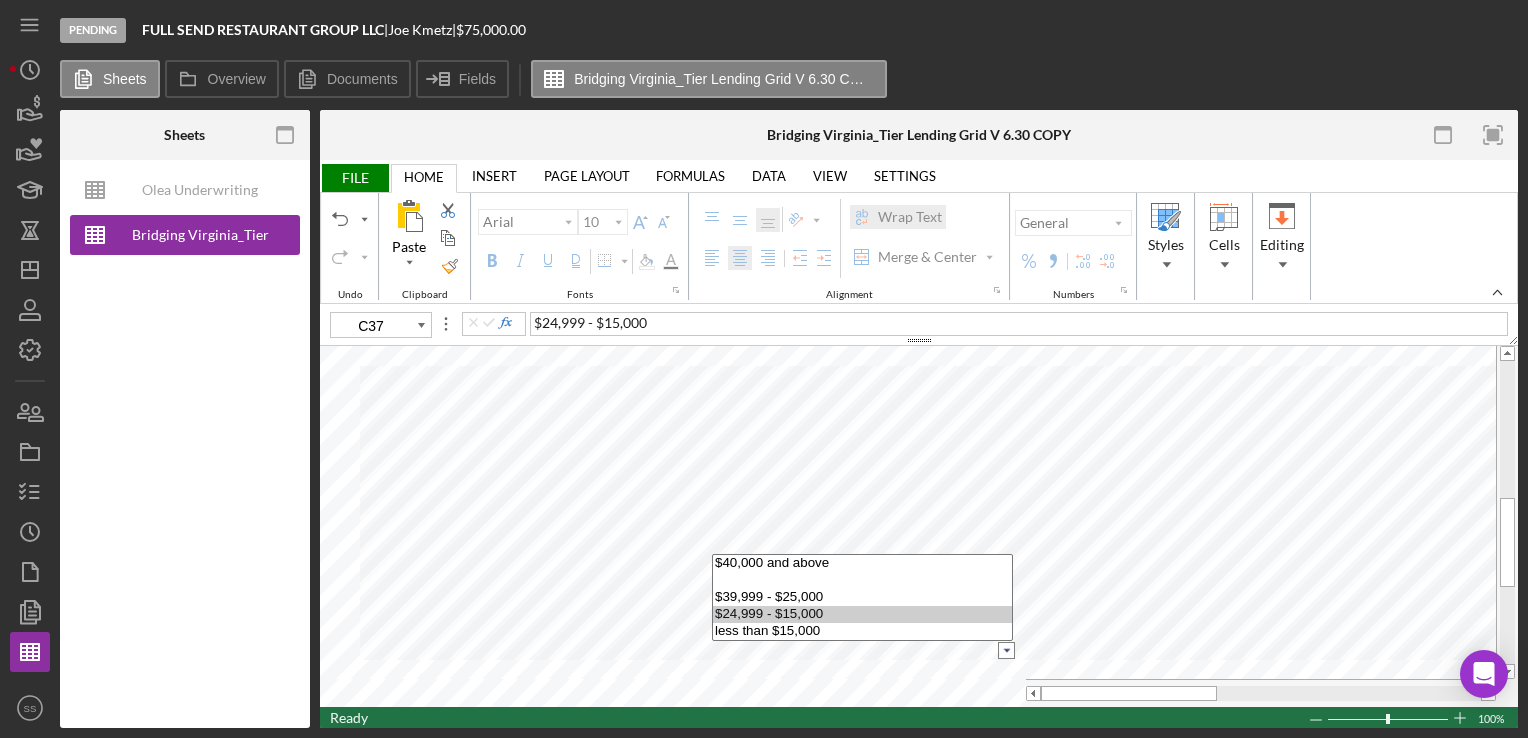 click on "$24,999 - $15,000" at bounding box center [862, 614] 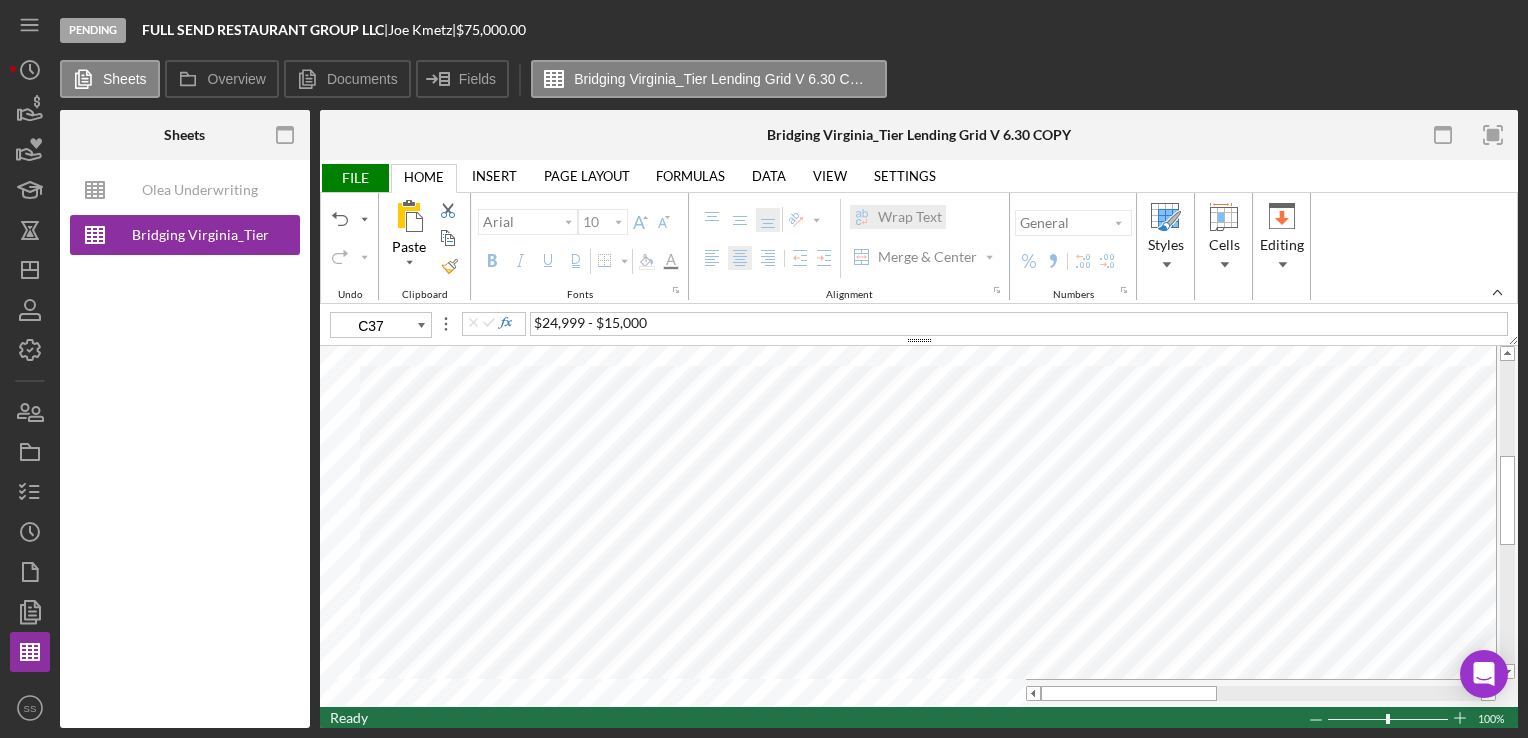 click on "Olea Underwriting Analysis - Business Name - MM.DD.YY. - Copy Bridging Virginia_Tier Lending Grid V 6.30 COPY" at bounding box center (185, 444) 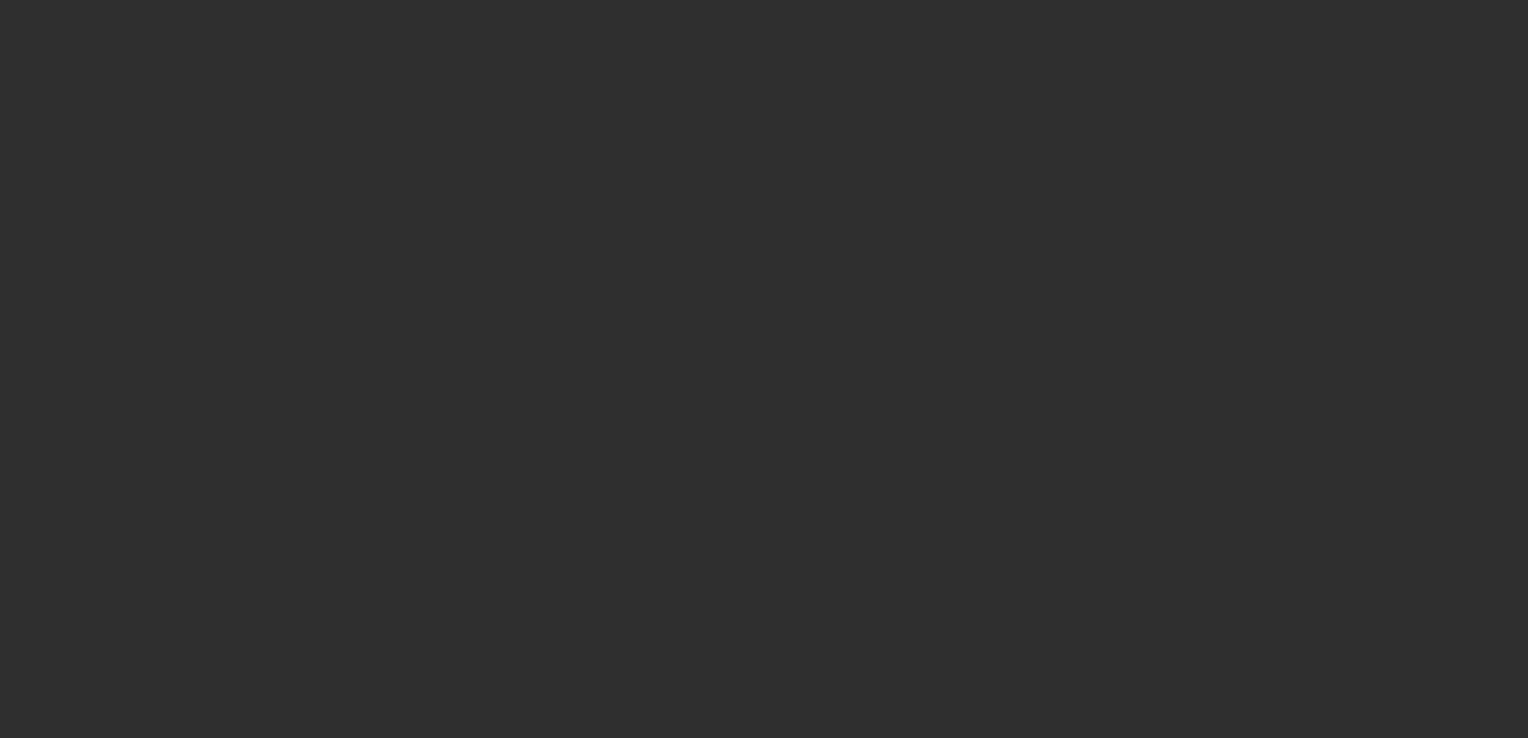 scroll, scrollTop: 0, scrollLeft: 0, axis: both 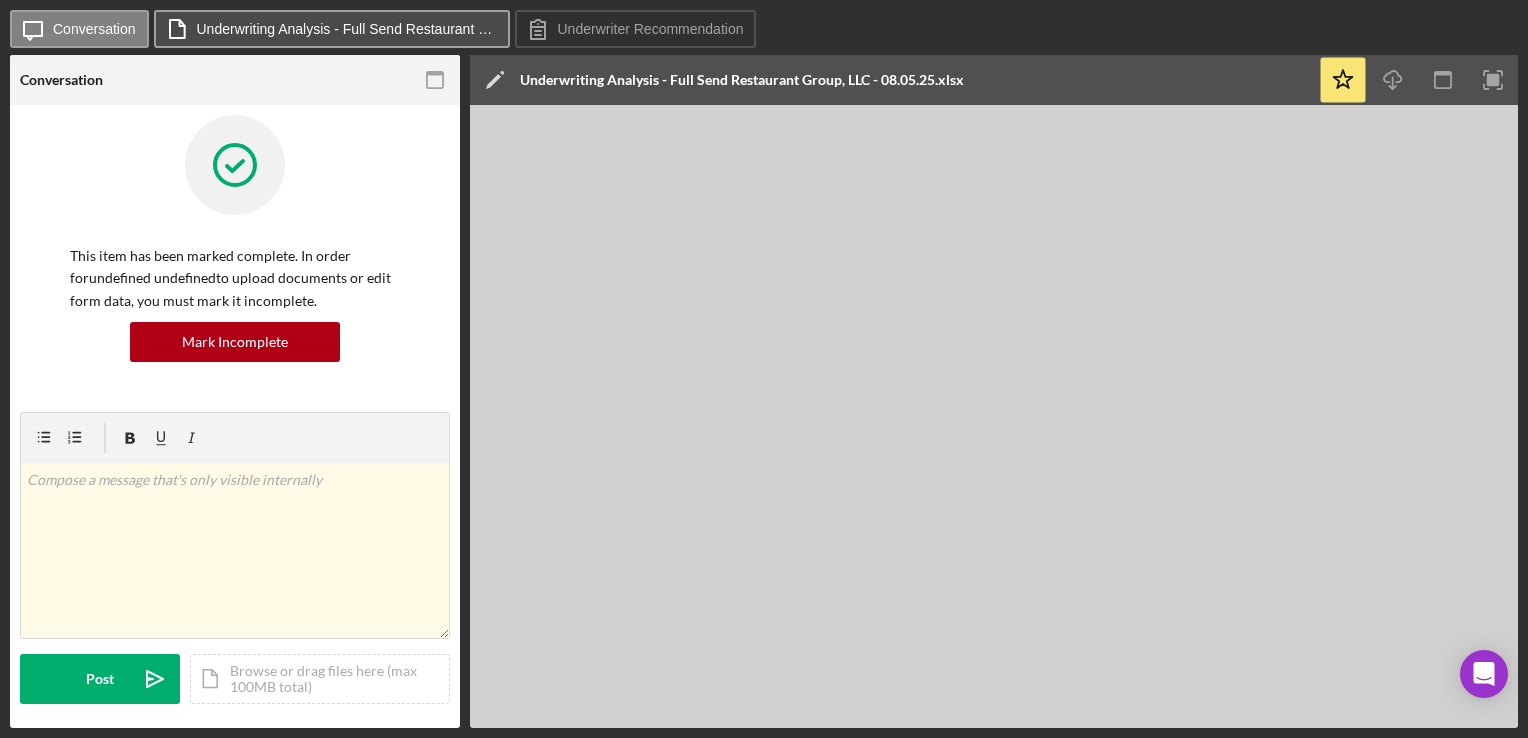click on "Underwriting Analysis - Full Send Restaurant Group, LLC - 08.05.25.xlsx" at bounding box center (347, 29) 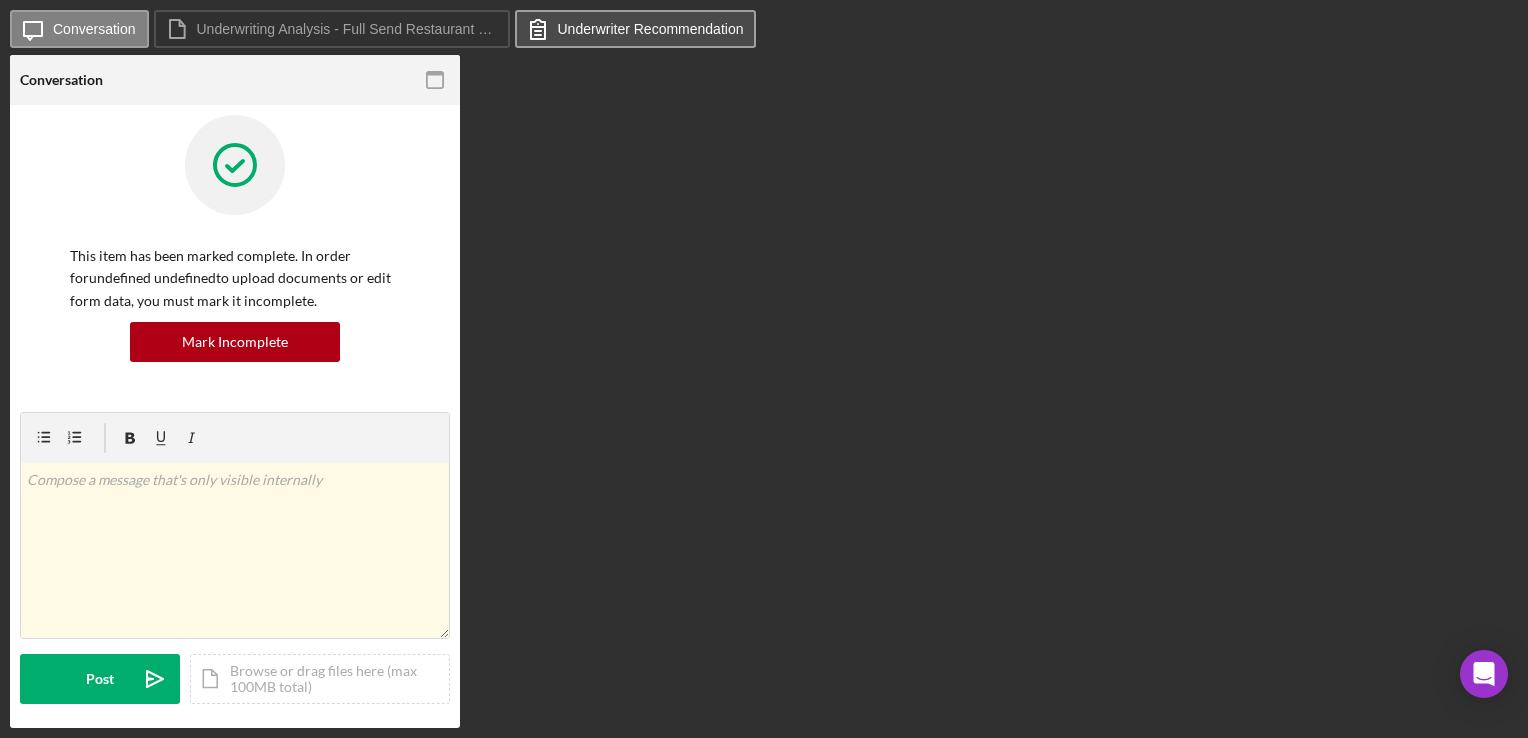 click on "Underwriter Recommendation" at bounding box center (636, 29) 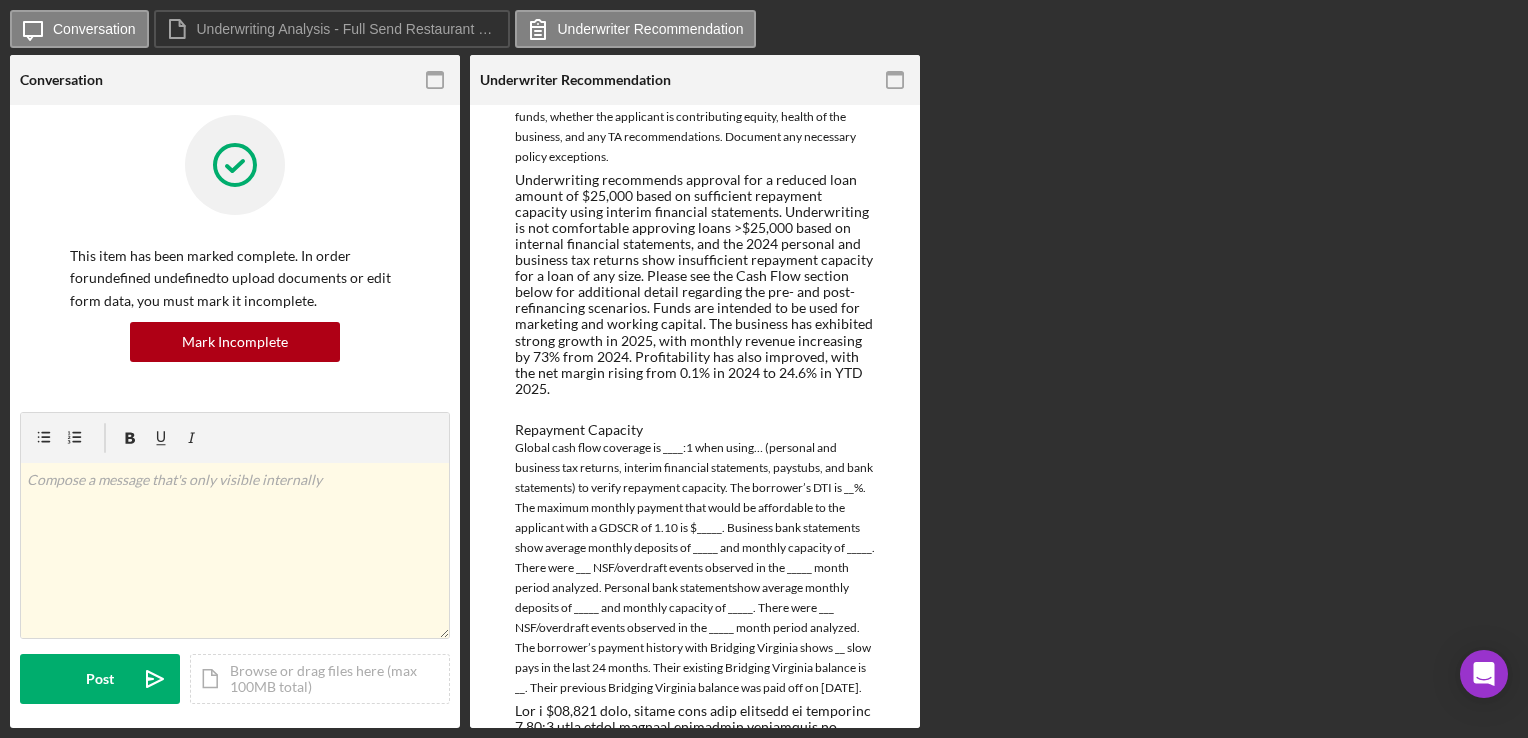 scroll, scrollTop: 694, scrollLeft: 0, axis: vertical 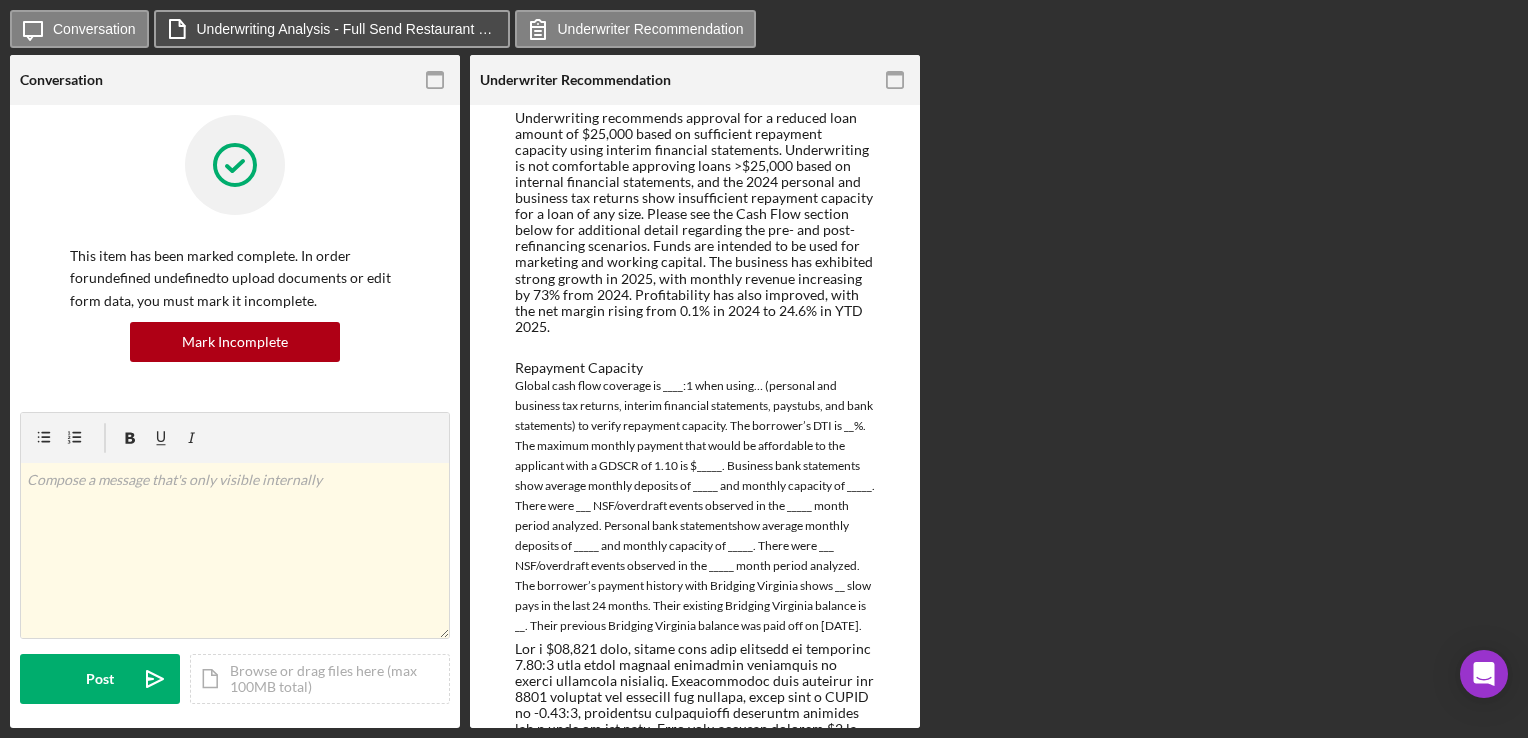 click on "Underwriting Analysis - Full Send Restaurant Group, LLC - 08.05.25.xlsx" at bounding box center [347, 29] 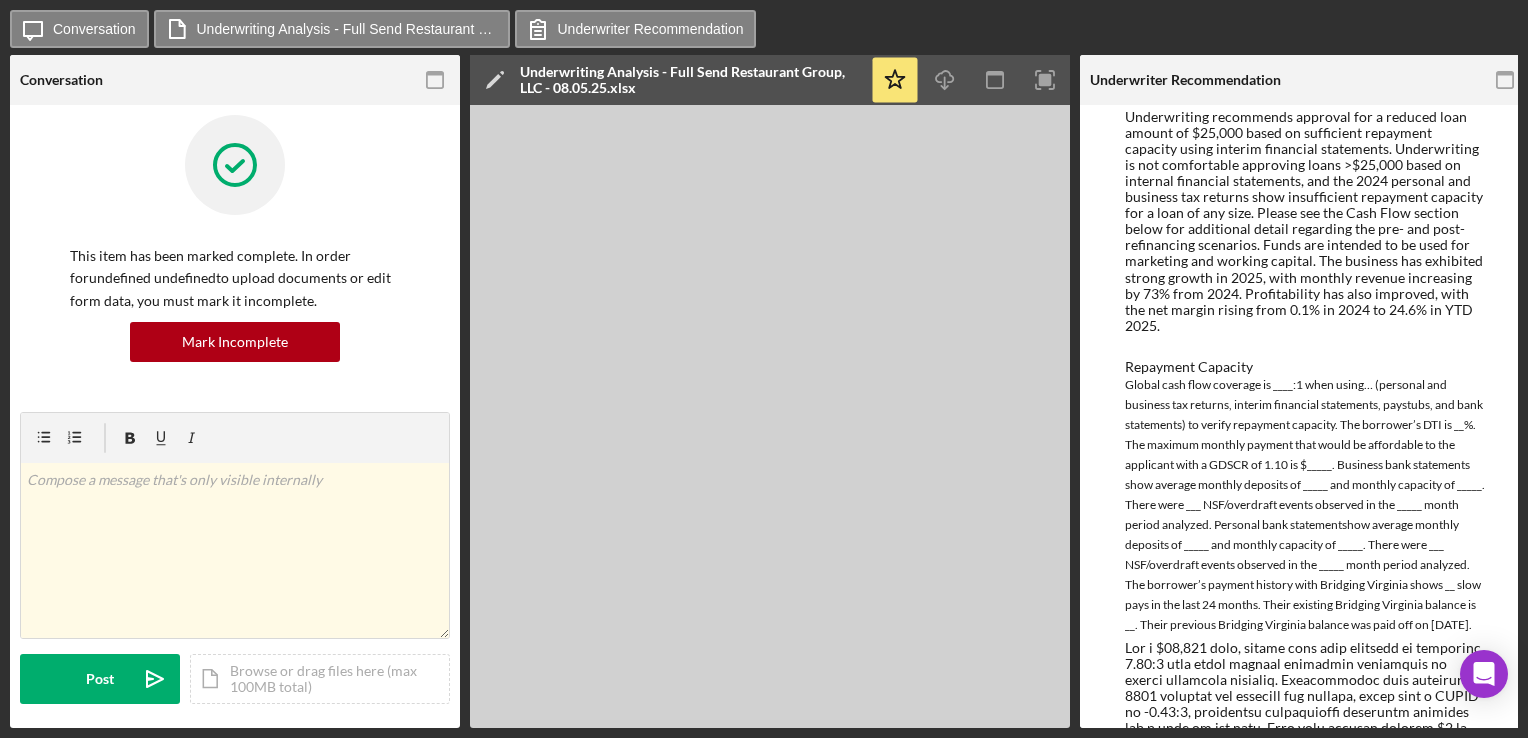 scroll, scrollTop: 694, scrollLeft: 0, axis: vertical 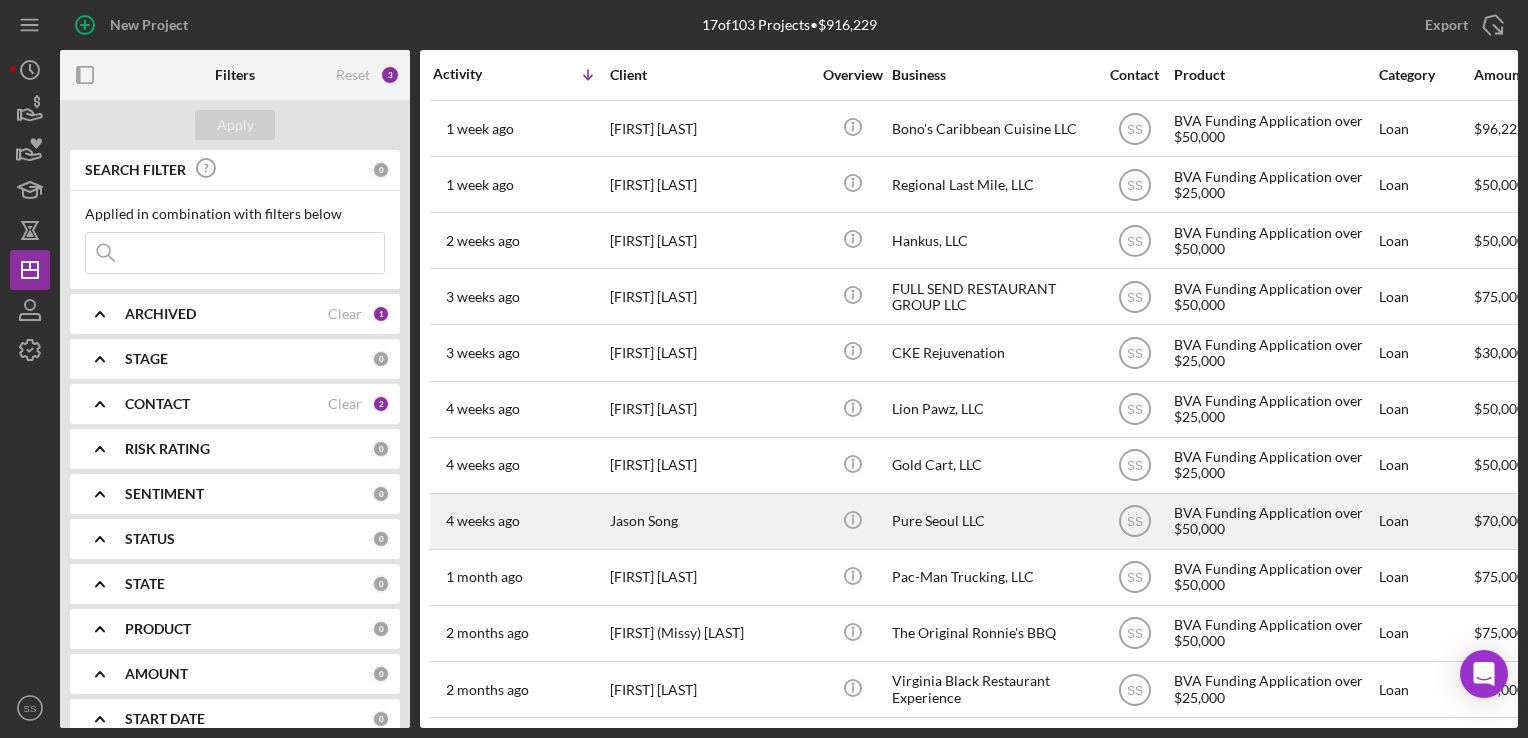 click on "Jason Song" at bounding box center [710, 521] 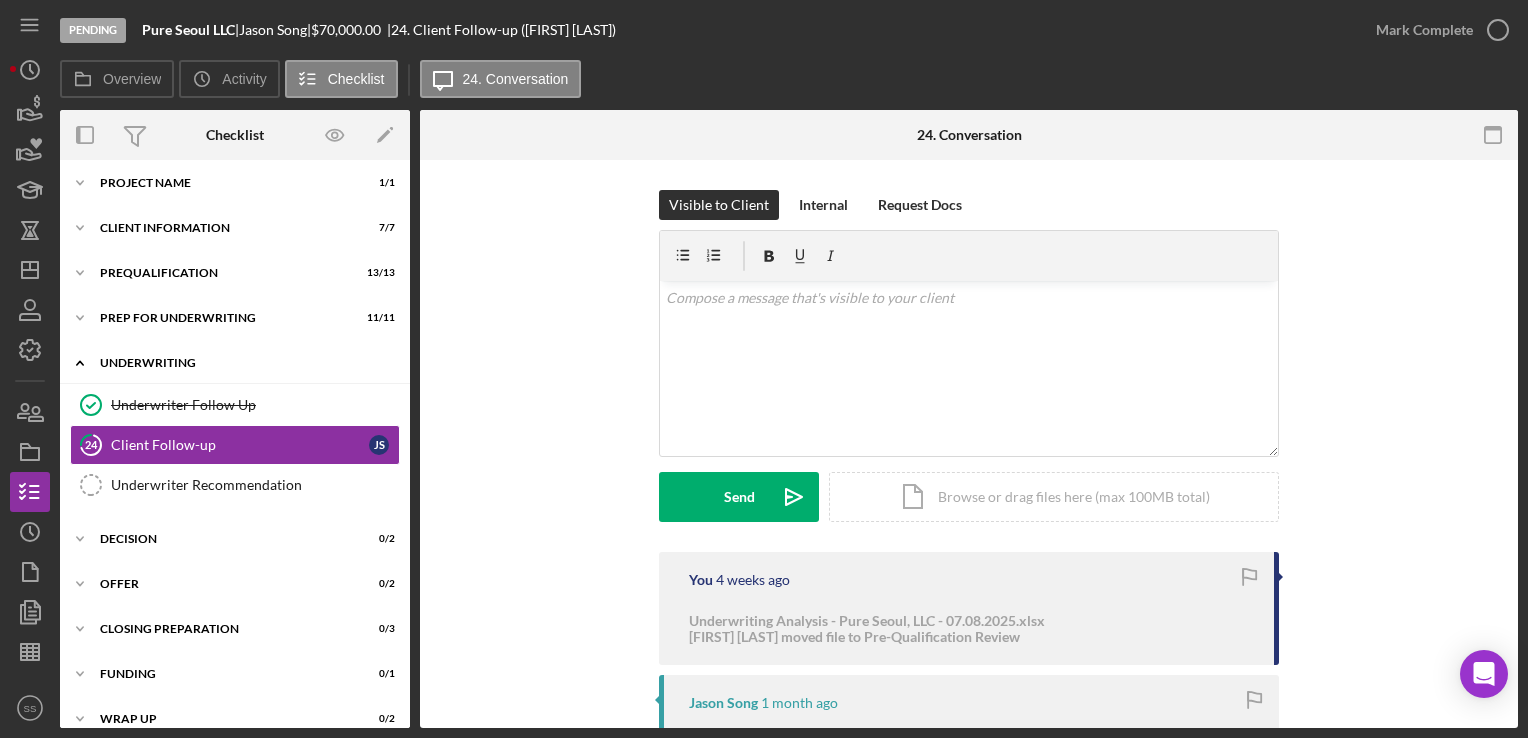 scroll, scrollTop: 0, scrollLeft: 0, axis: both 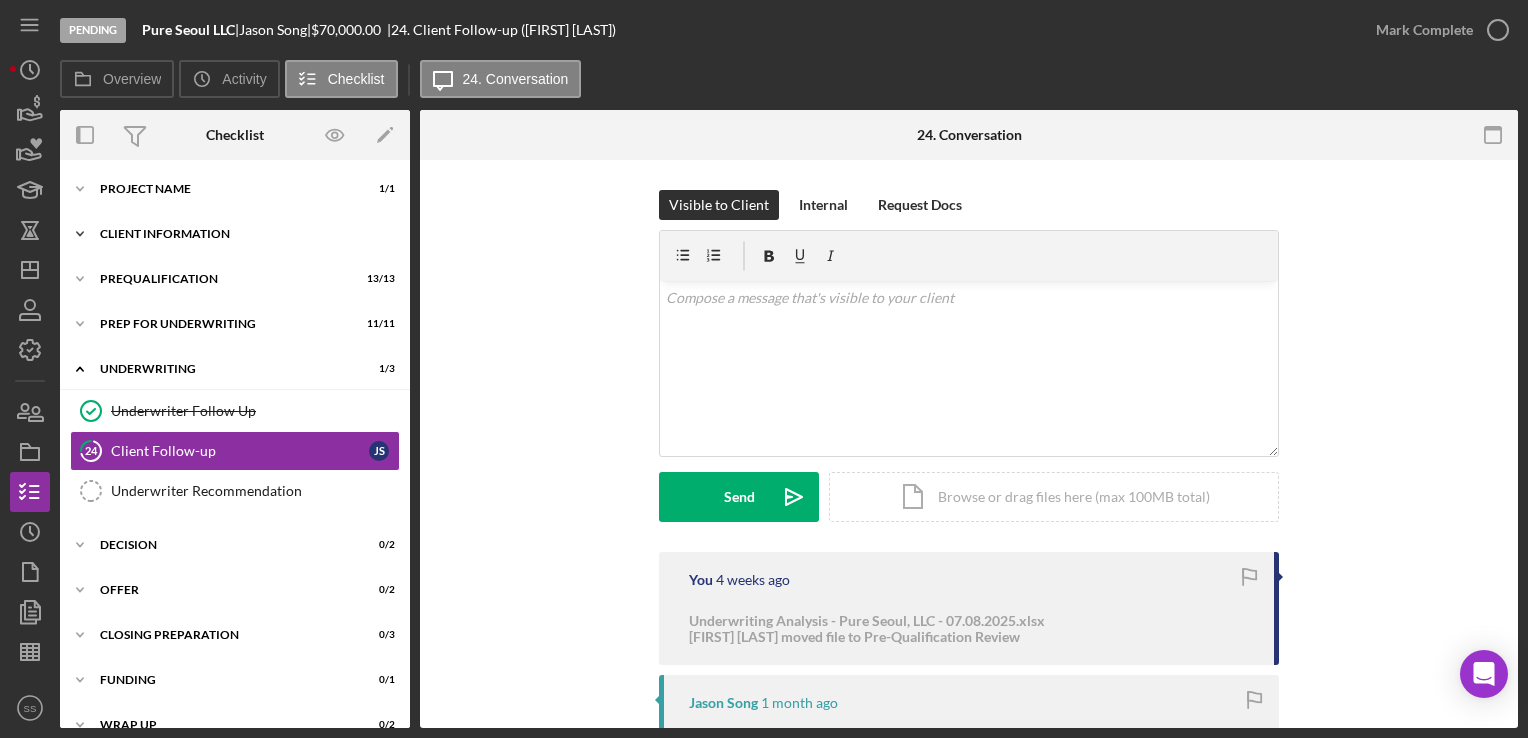 click on "Icon/Expander Client Information 7 / 7" at bounding box center [235, 234] 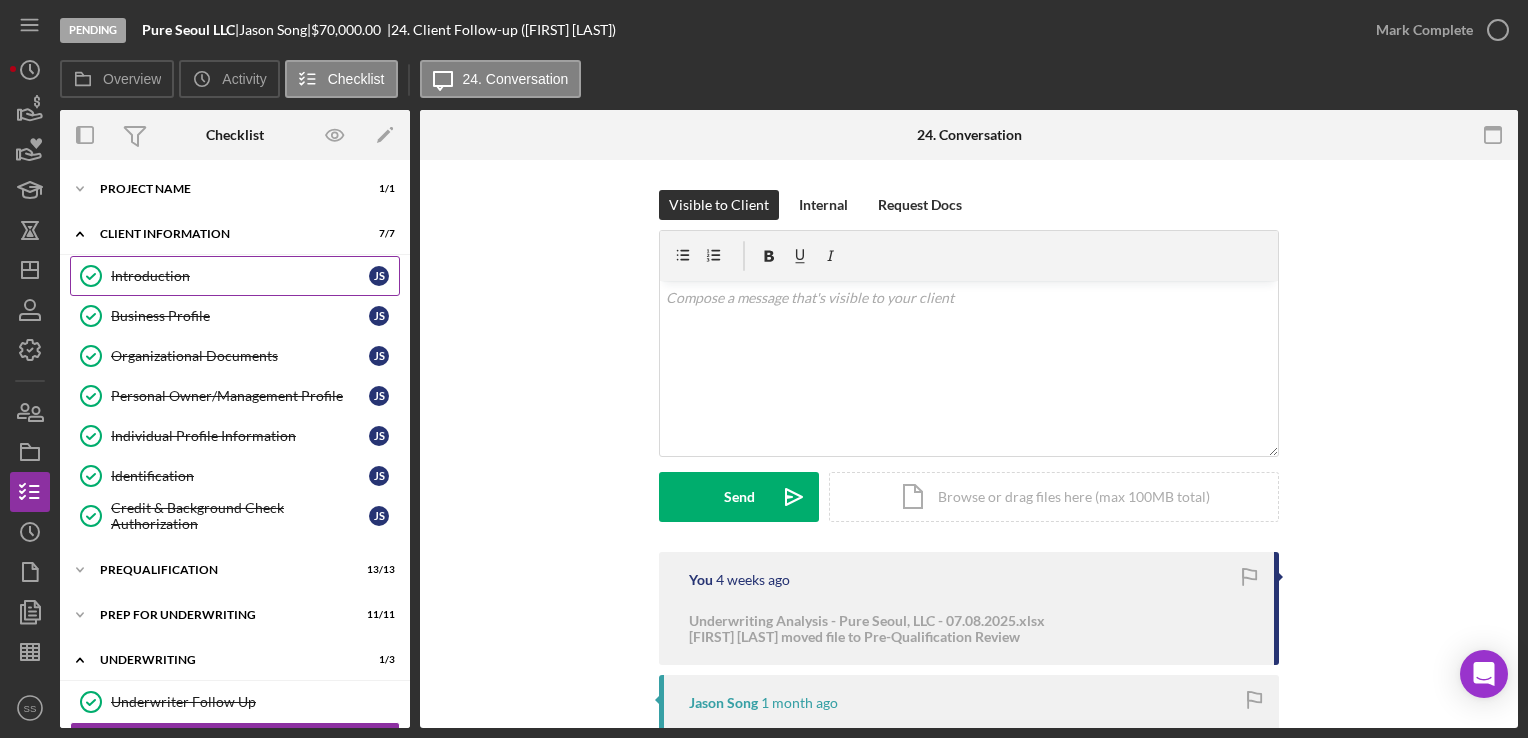 click on "Introduction Introduction J S" at bounding box center (235, 276) 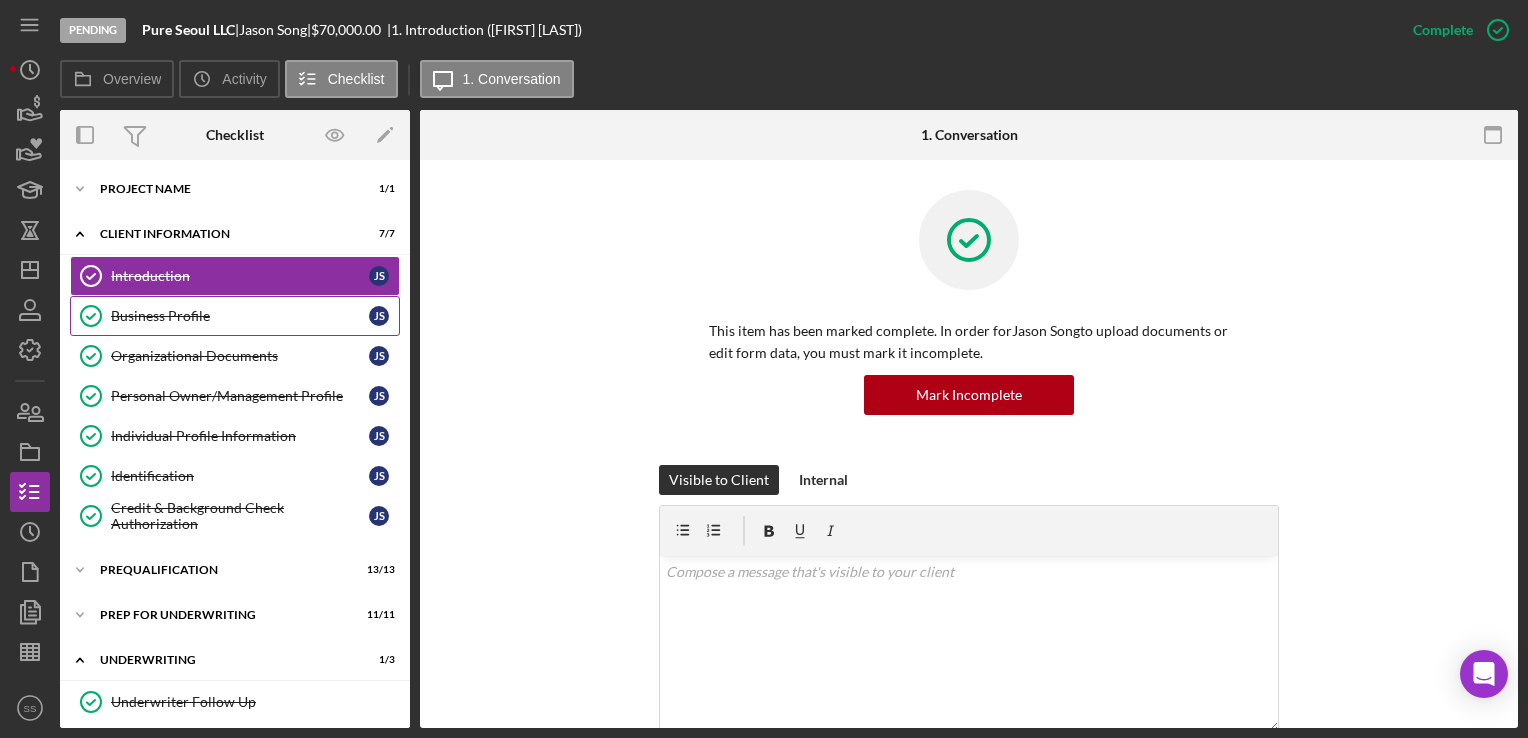 click on "Business Profile" at bounding box center (240, 316) 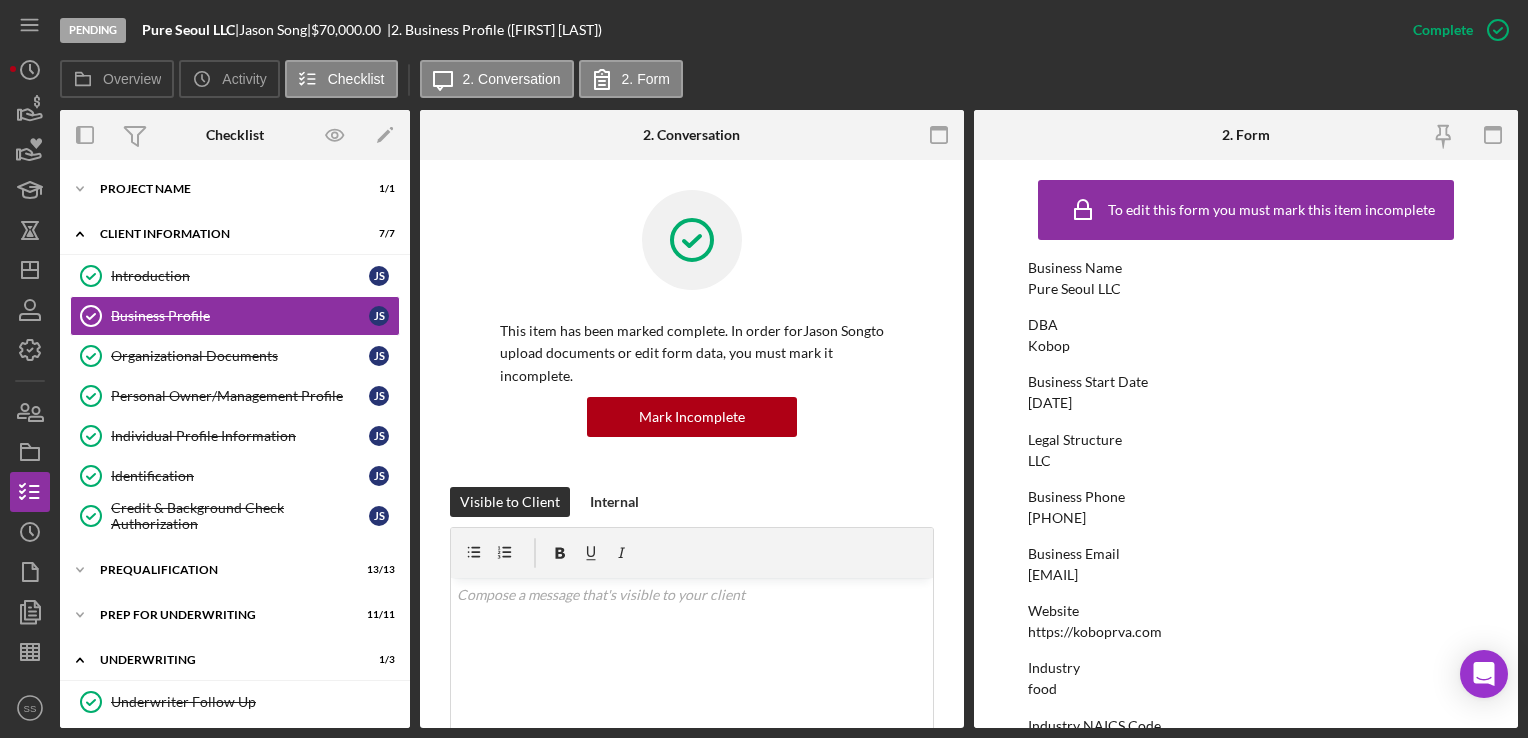 drag, startPoint x: 1132, startPoint y: 511, endPoint x: 1020, endPoint y: 518, distance: 112.21854 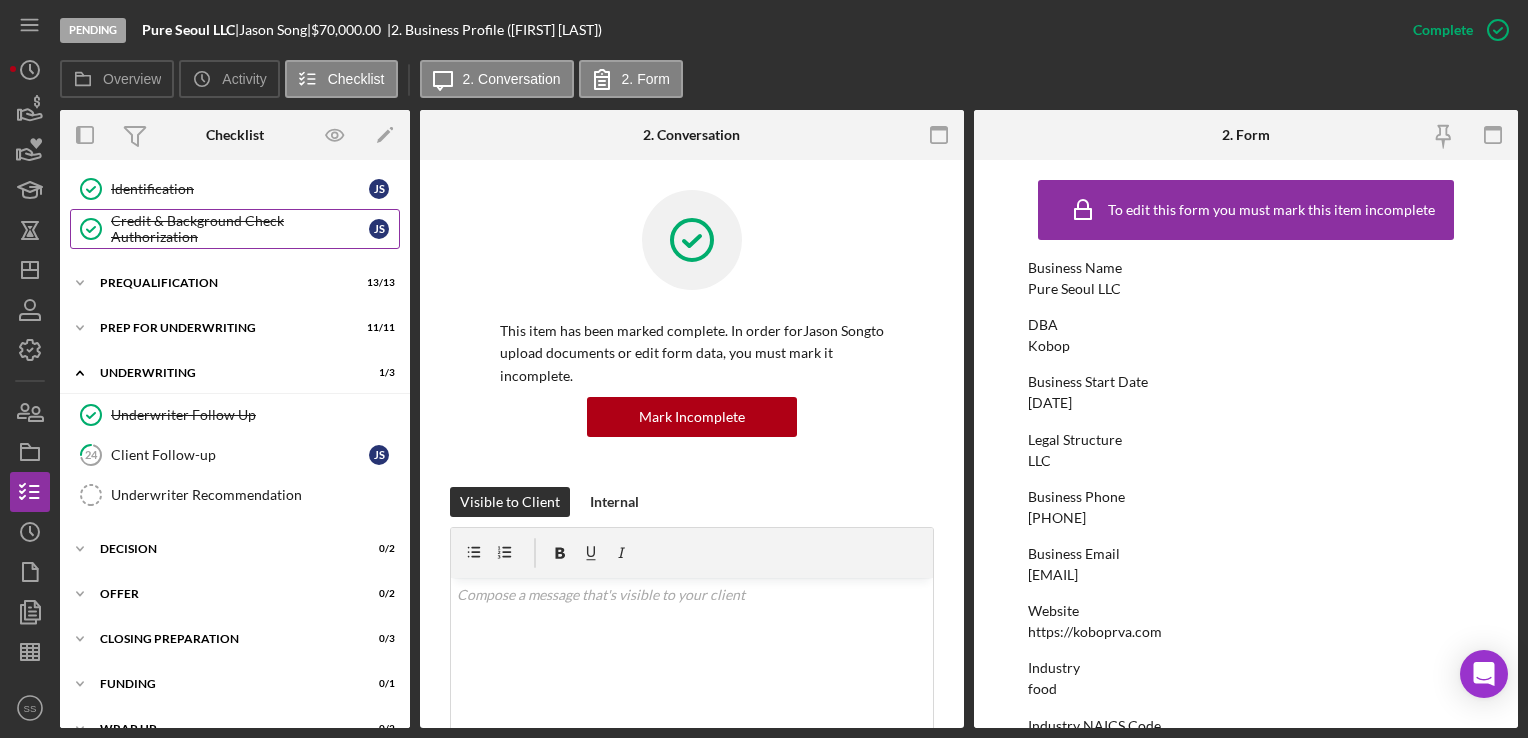 scroll, scrollTop: 313, scrollLeft: 0, axis: vertical 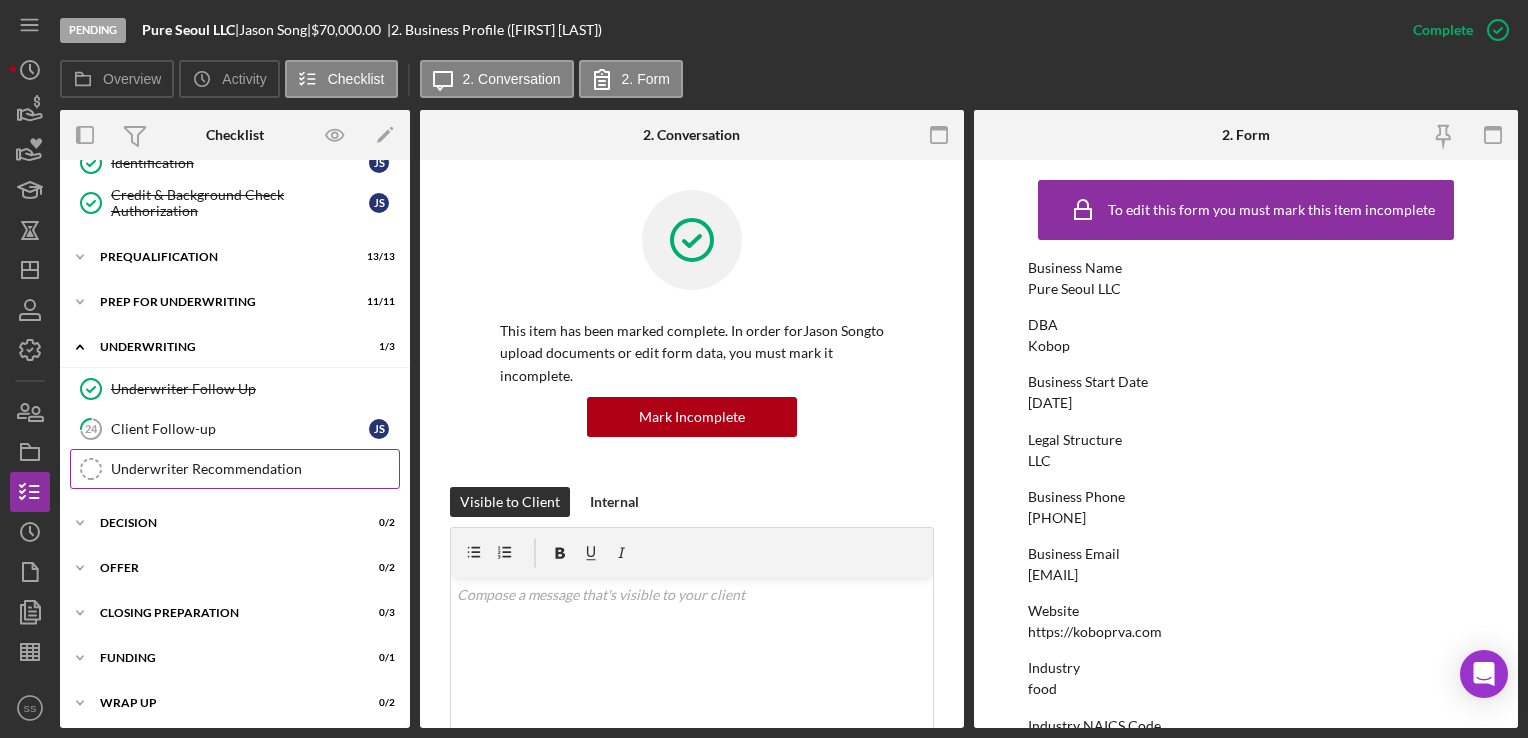 click on "Underwriter Recommendation" at bounding box center (255, 469) 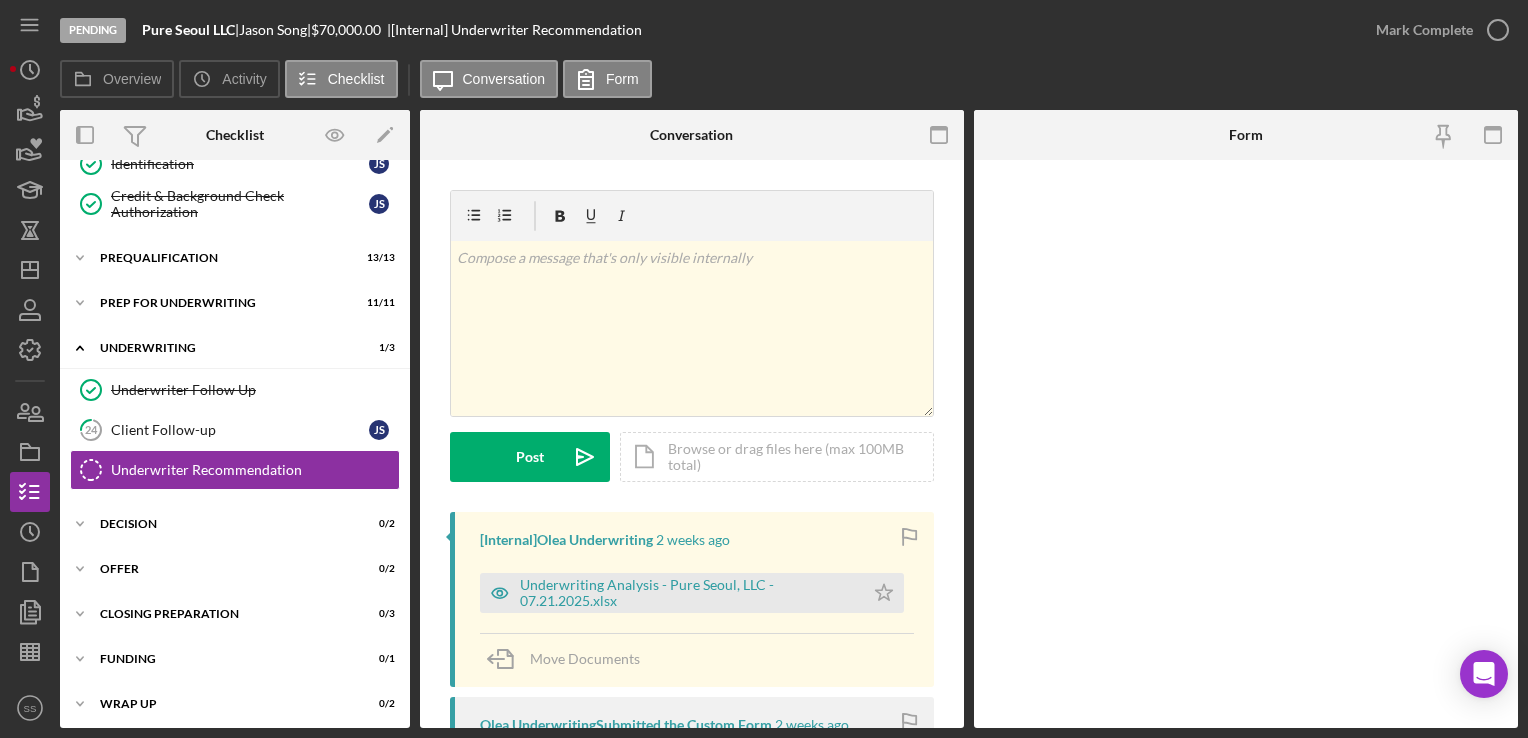 scroll, scrollTop: 313, scrollLeft: 0, axis: vertical 